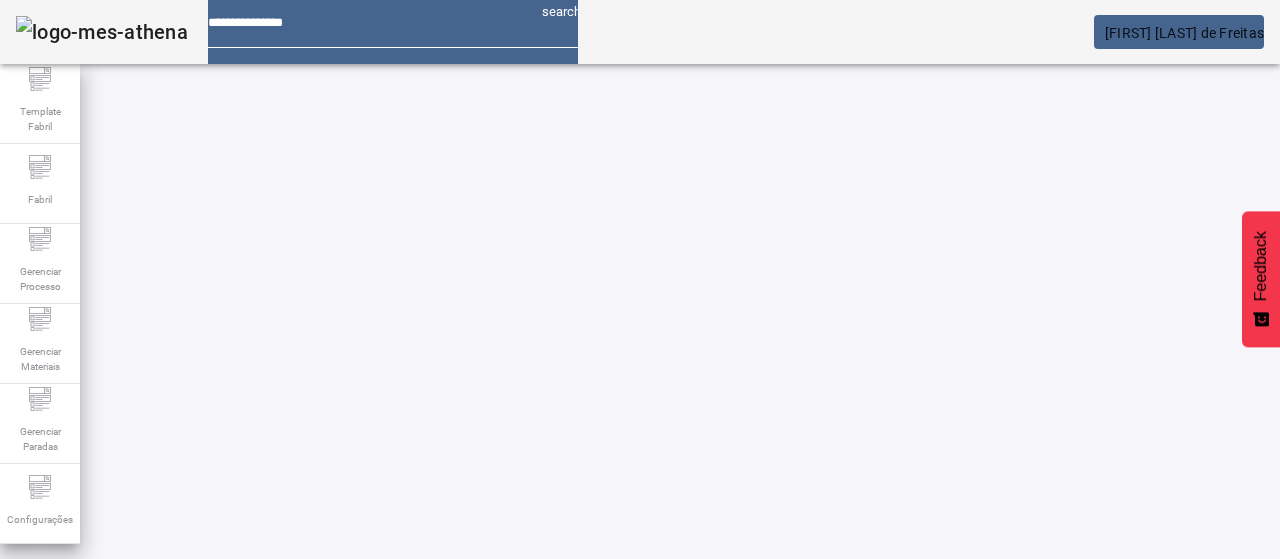 scroll, scrollTop: 0, scrollLeft: 0, axis: both 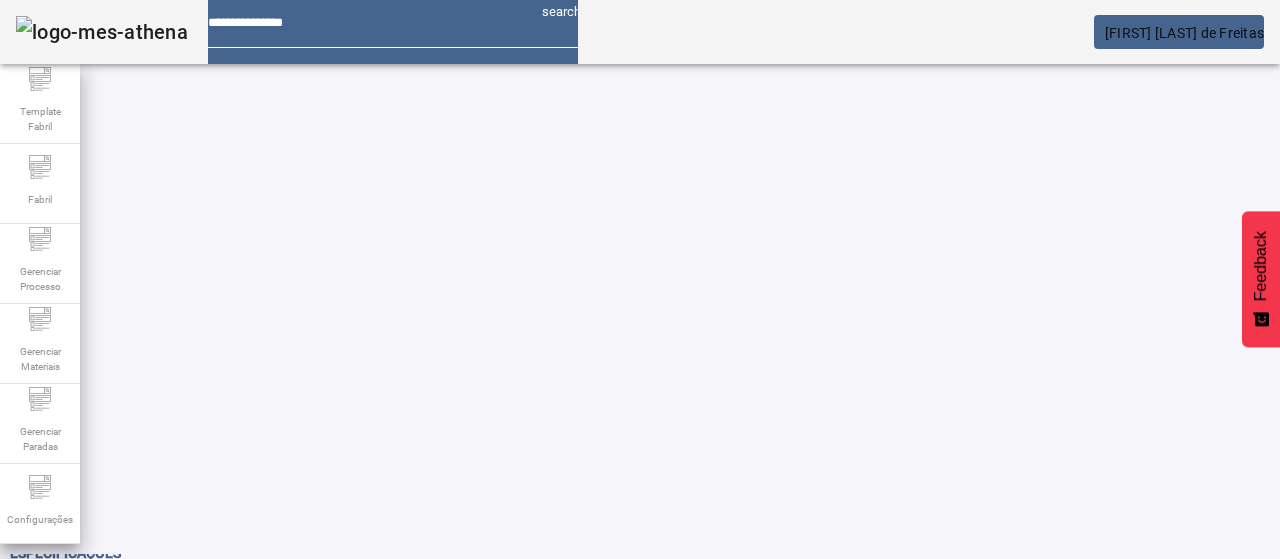 click at bounding box center (198, 576) 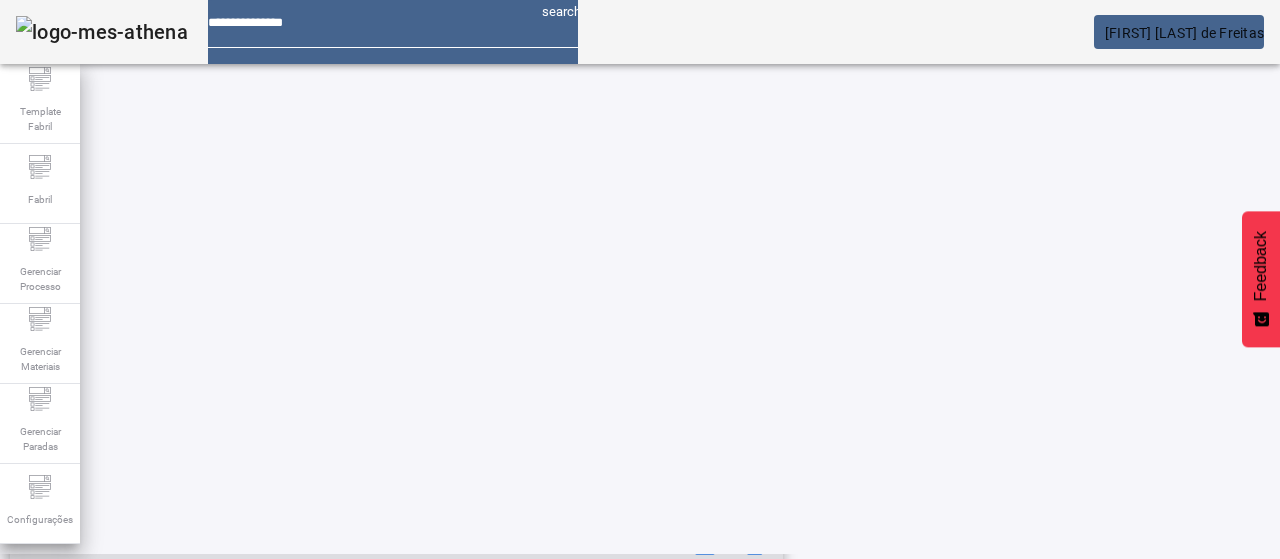 scroll, scrollTop: 423, scrollLeft: 0, axis: vertical 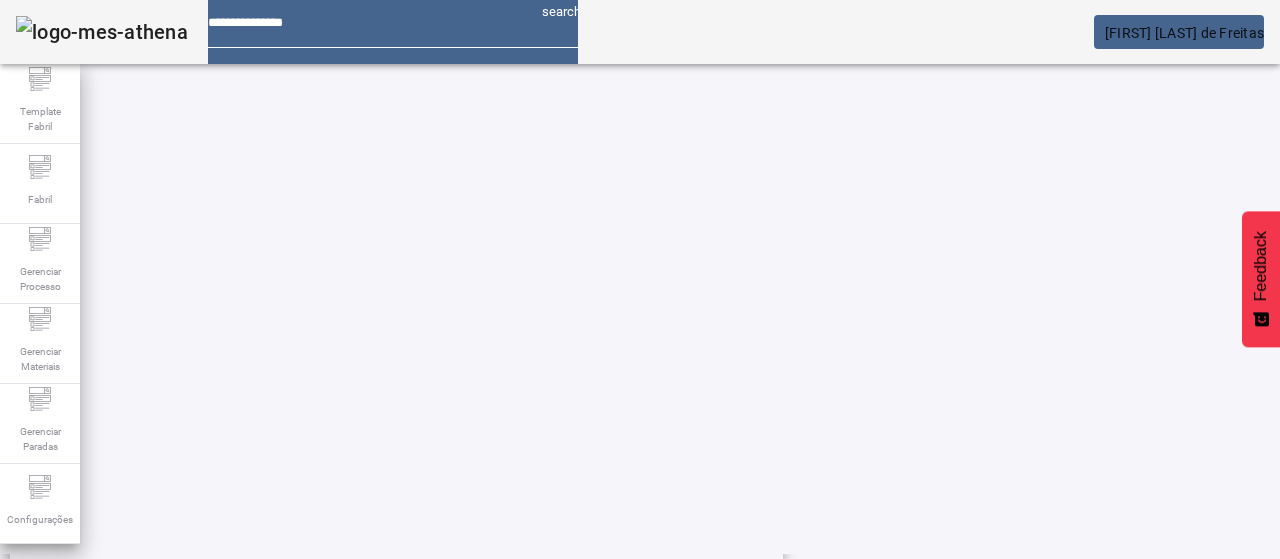 click at bounding box center [707, 389] 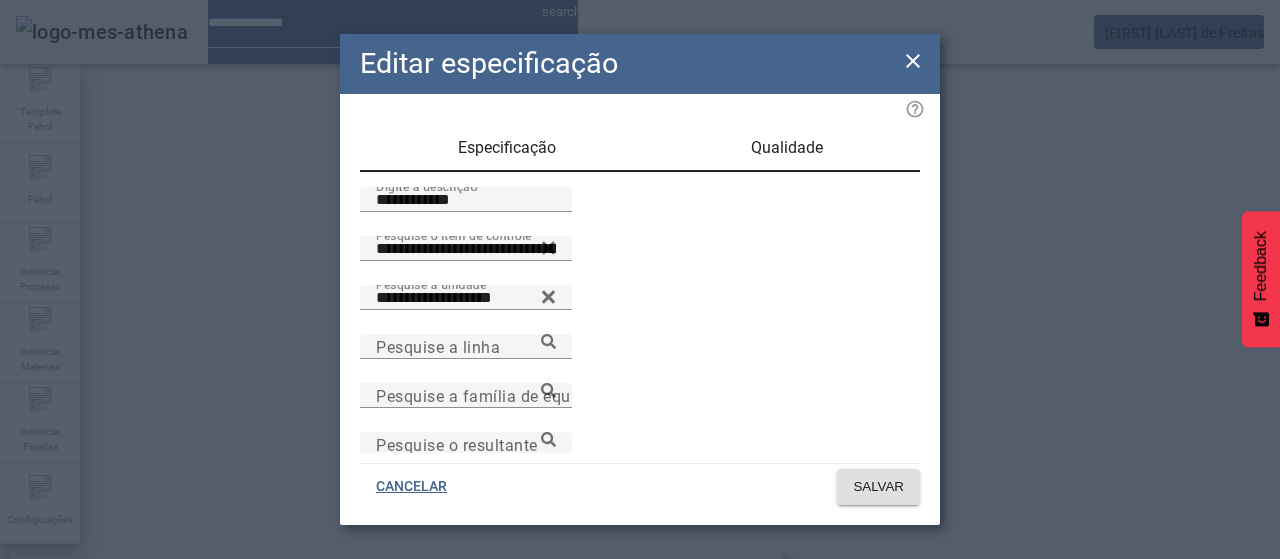 click on "Qualidade" at bounding box center [787, 148] 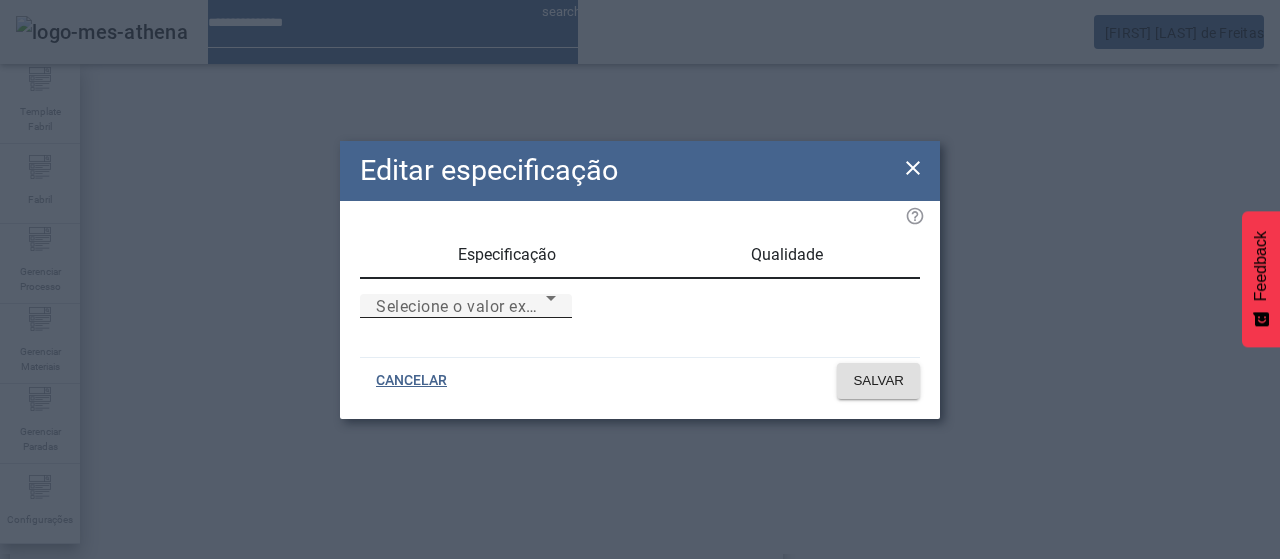click on "Selecione o valor exato" at bounding box center (461, 306) 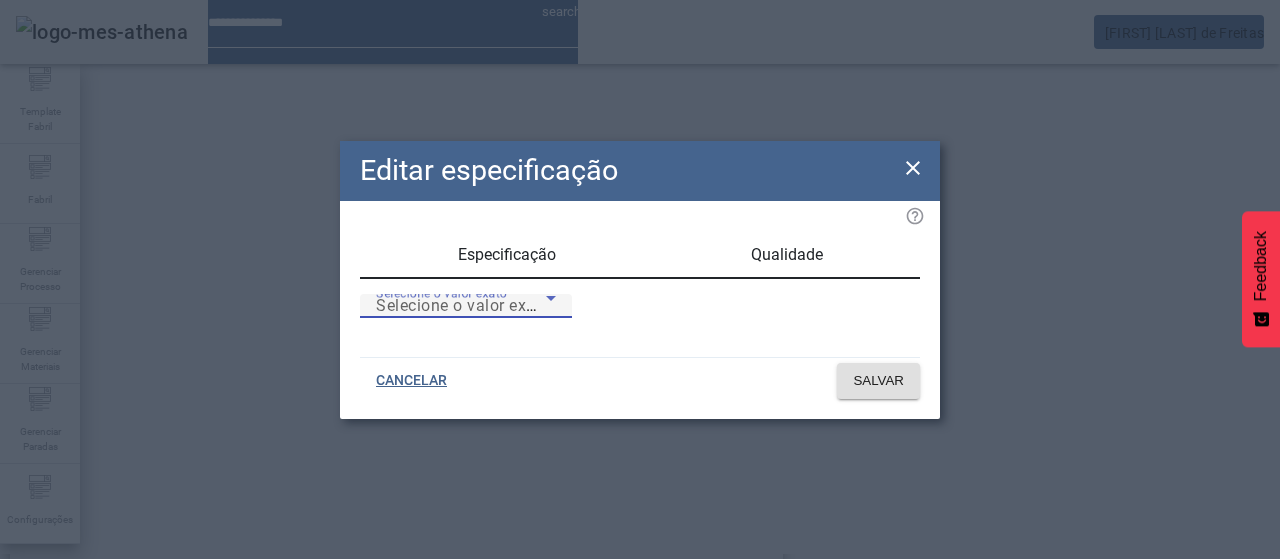 click on "Ausência" at bounding box center [132, 879] 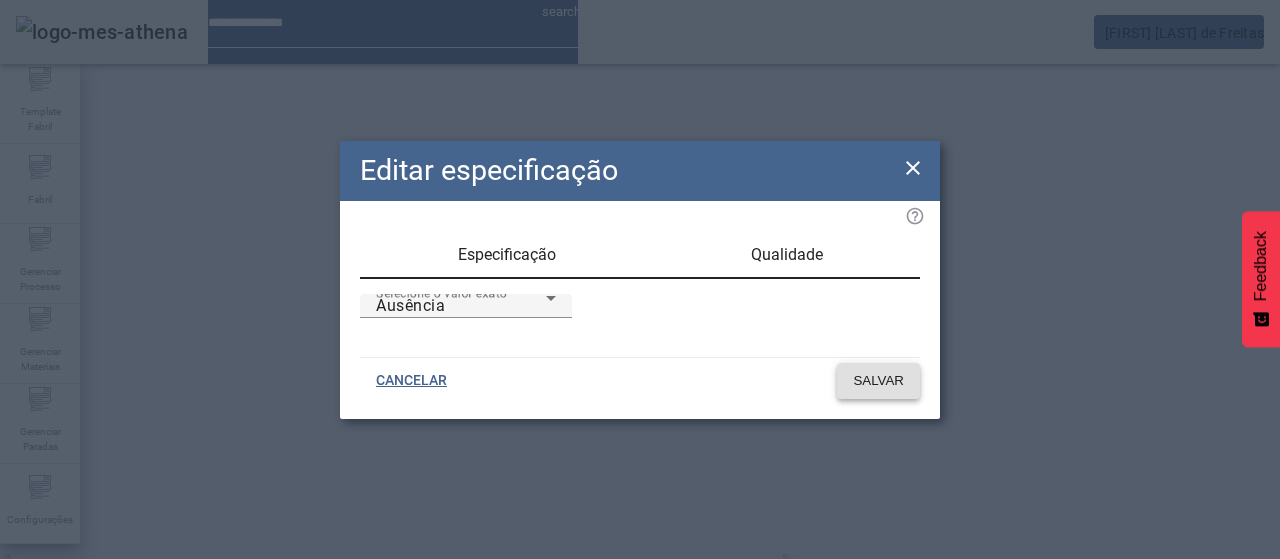 click on "SALVAR" at bounding box center [878, 381] 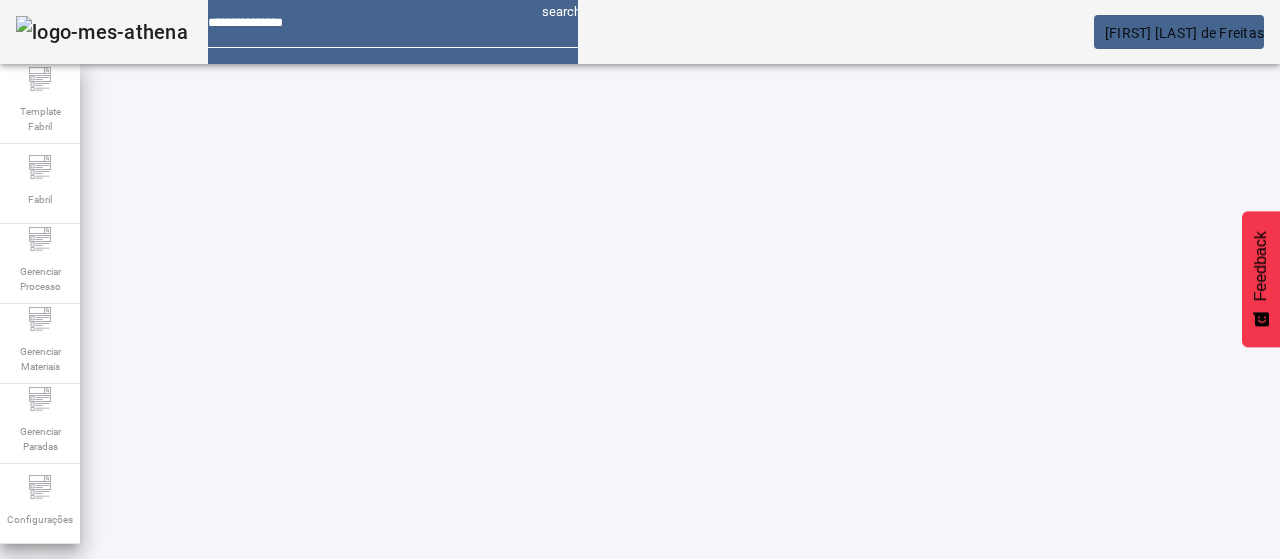 scroll, scrollTop: 0, scrollLeft: 0, axis: both 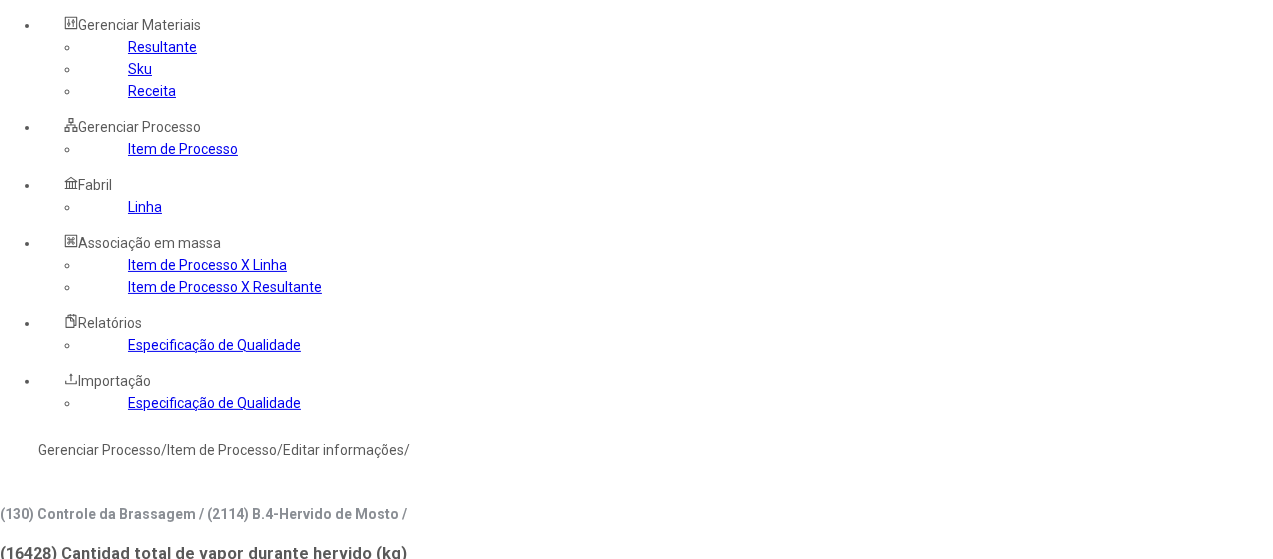 click on "Gerenciar Processo" at bounding box center (99, 450) 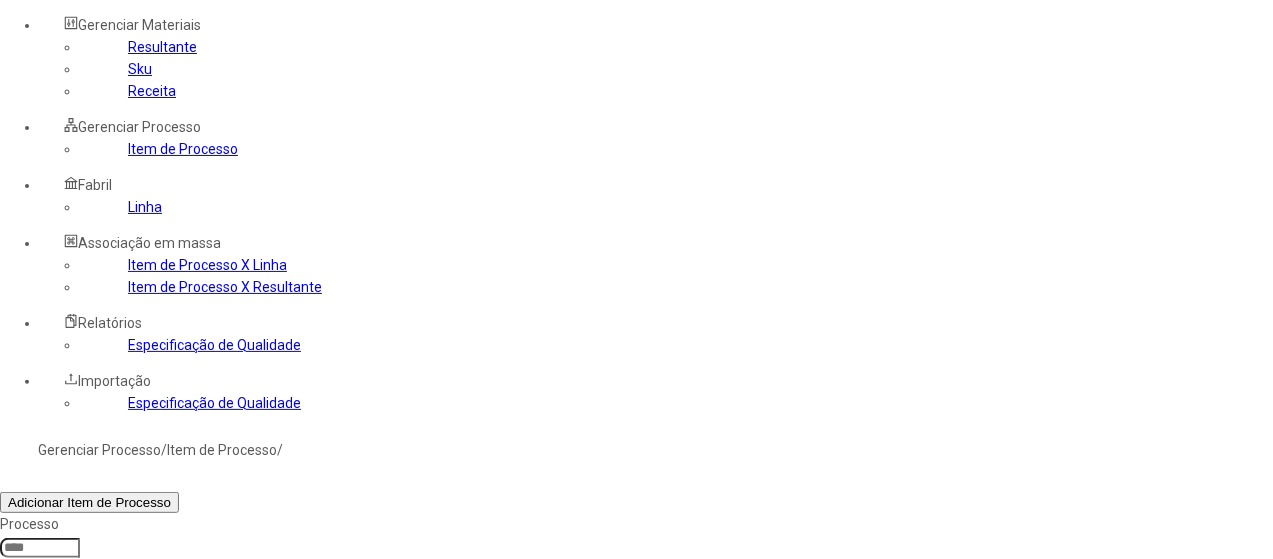 click at bounding box center (71, 729) 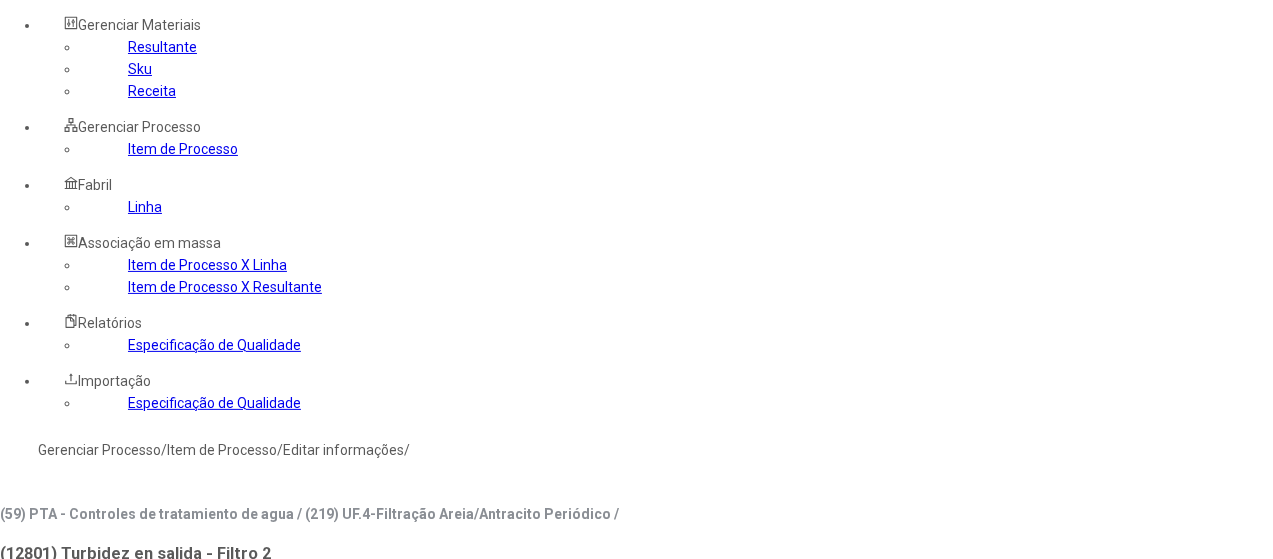 click on "Linha" at bounding box center [309, 646] 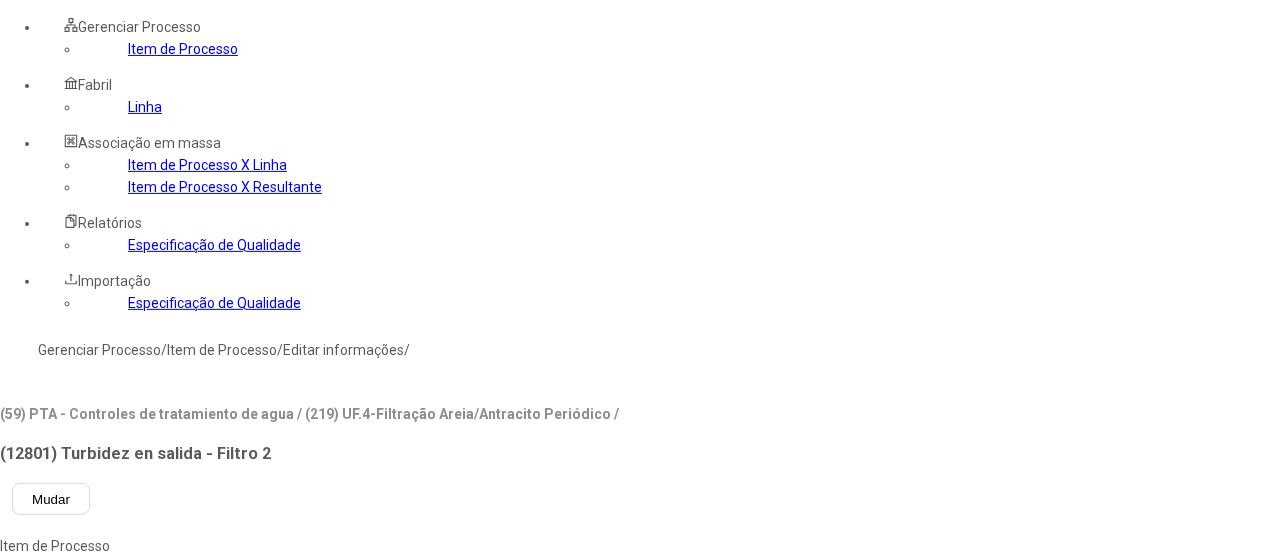 click at bounding box center [43, 1291] 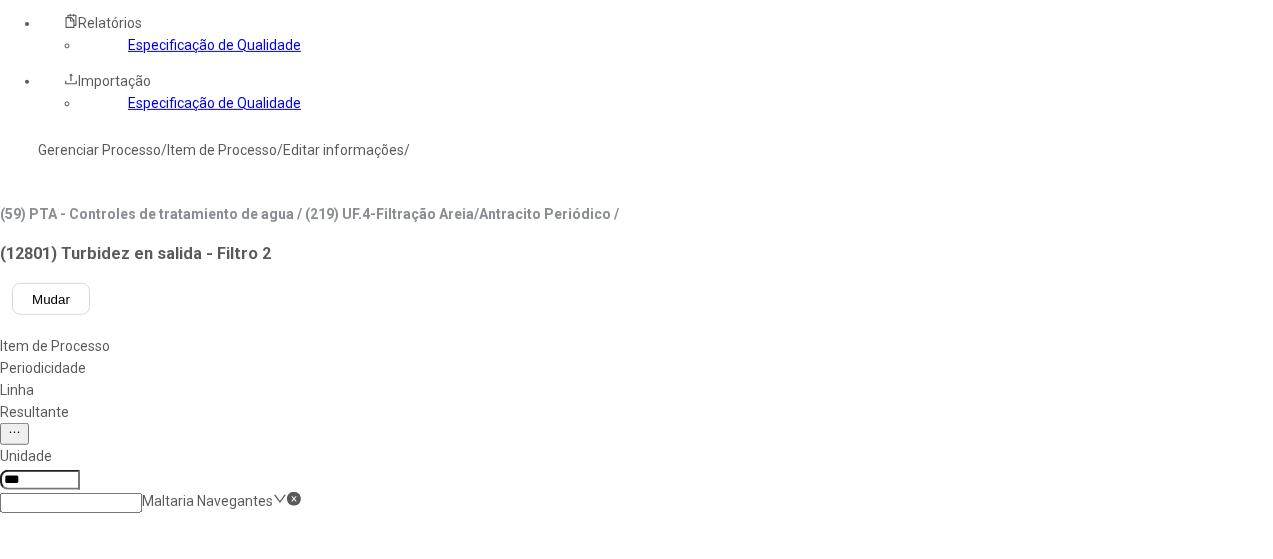 click on "Salvar Alterações" at bounding box center [200, 1399] 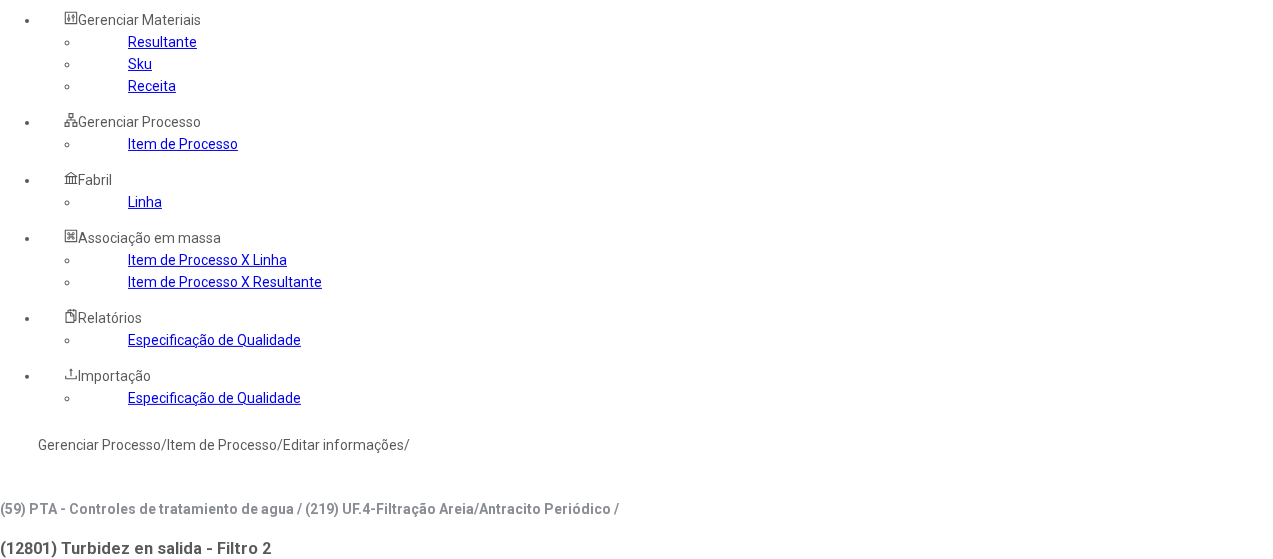 scroll, scrollTop: 0, scrollLeft: 0, axis: both 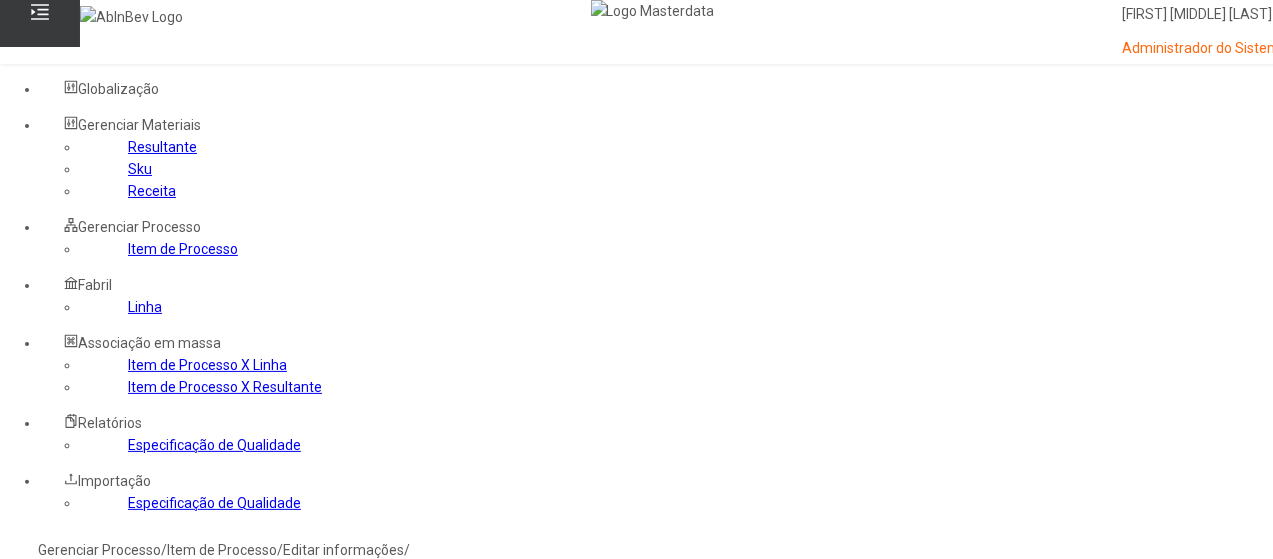 click on "Resultante" at bounding box center (708, 812) 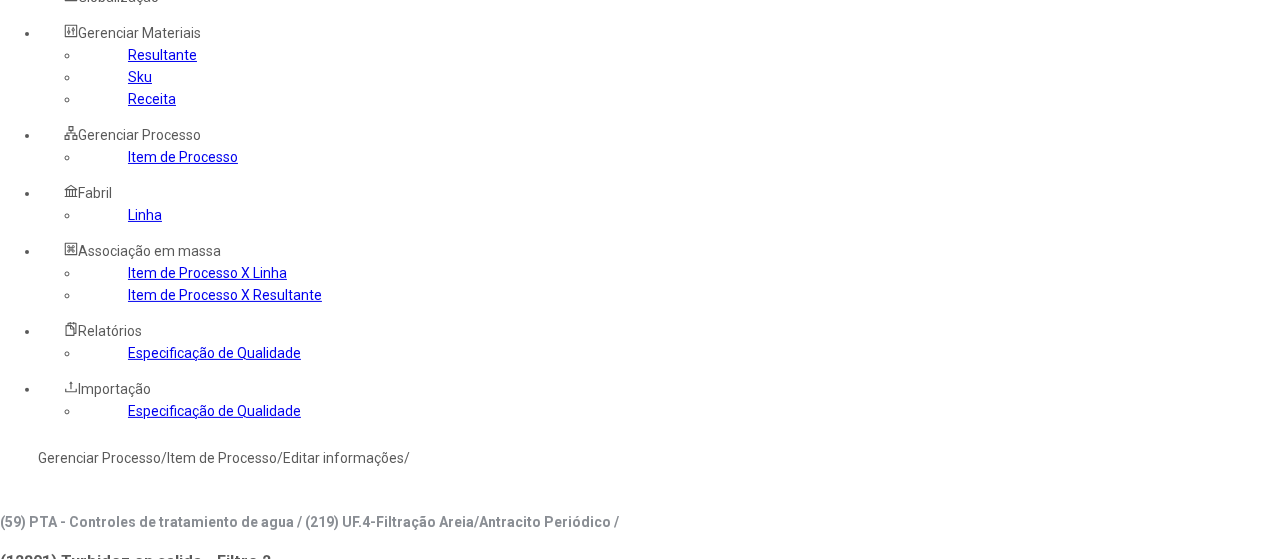 scroll, scrollTop: 0, scrollLeft: 0, axis: both 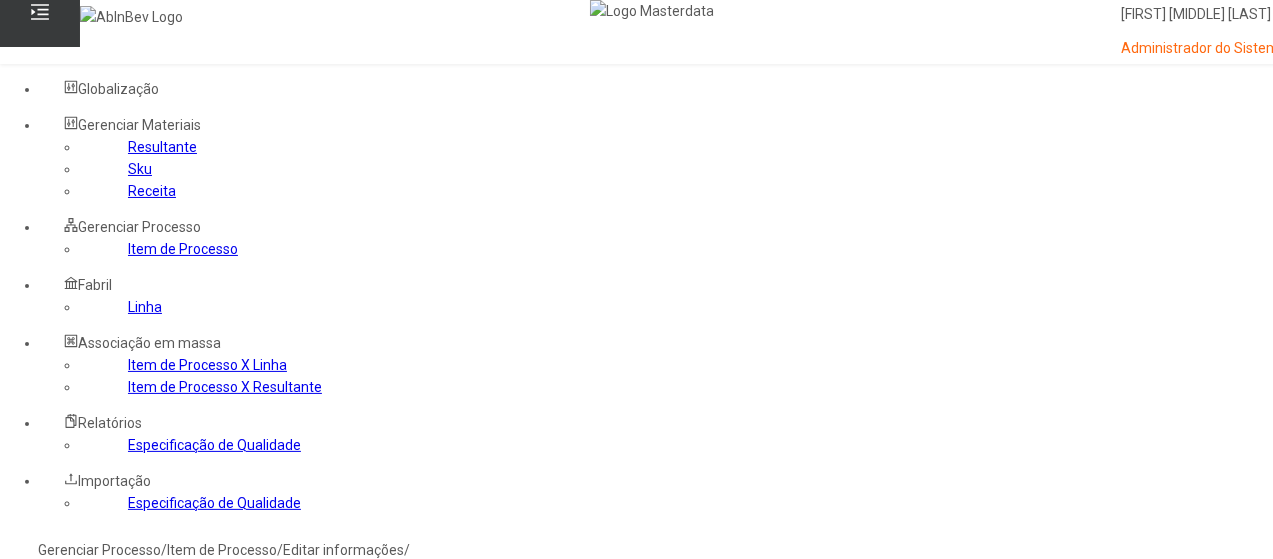 click on "Gerenciar Processo" at bounding box center (99, 550) 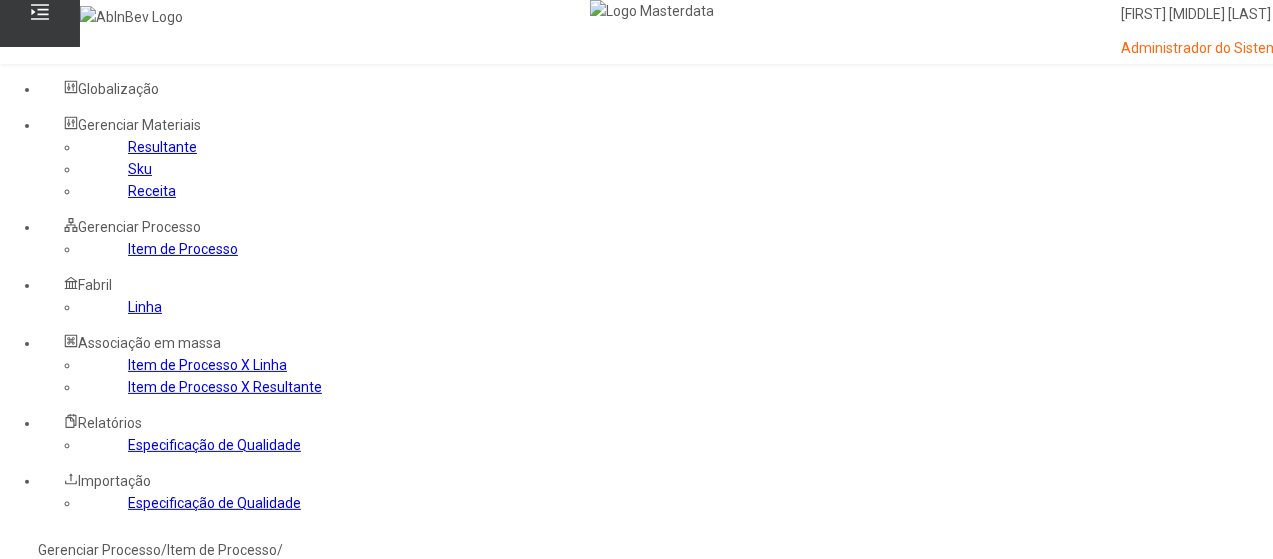 click at bounding box center (71, 829) 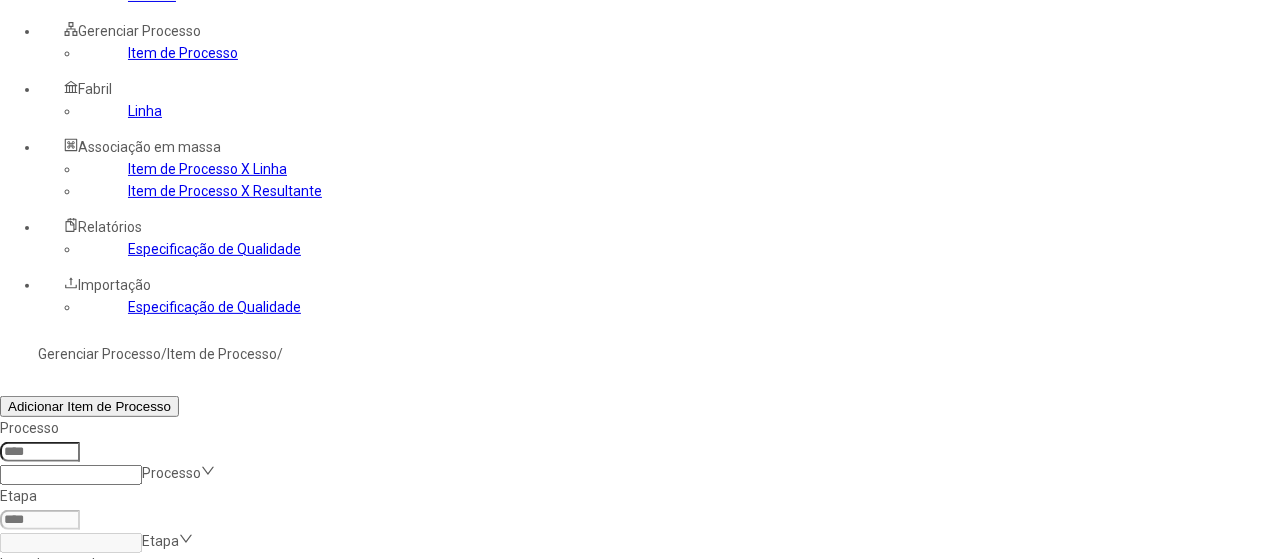 scroll, scrollTop: 200, scrollLeft: 0, axis: vertical 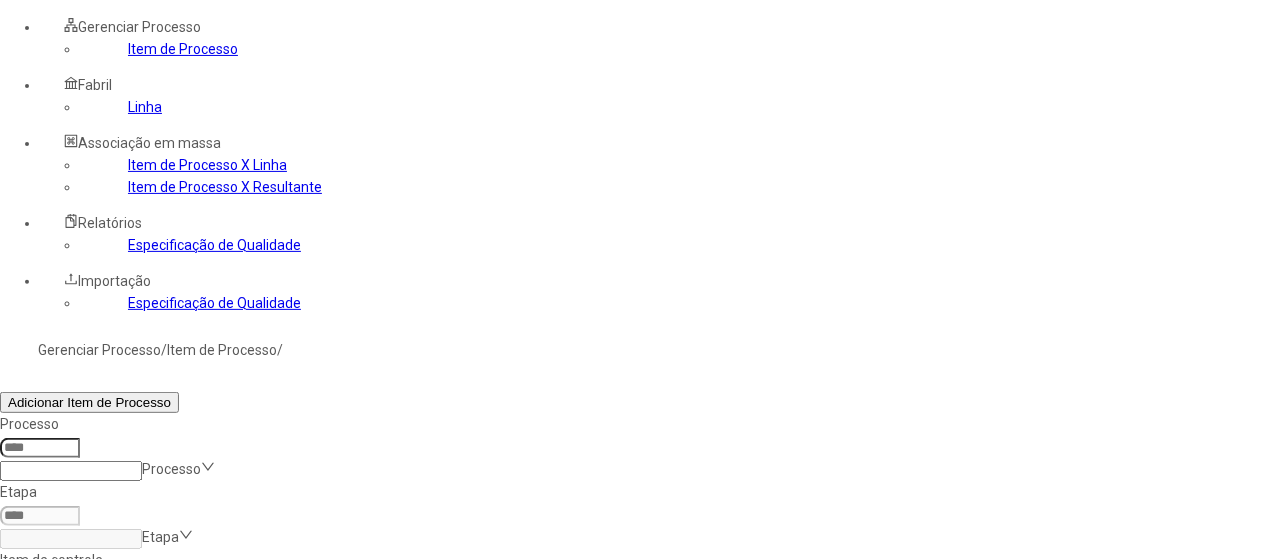 click at bounding box center [1302, 723] 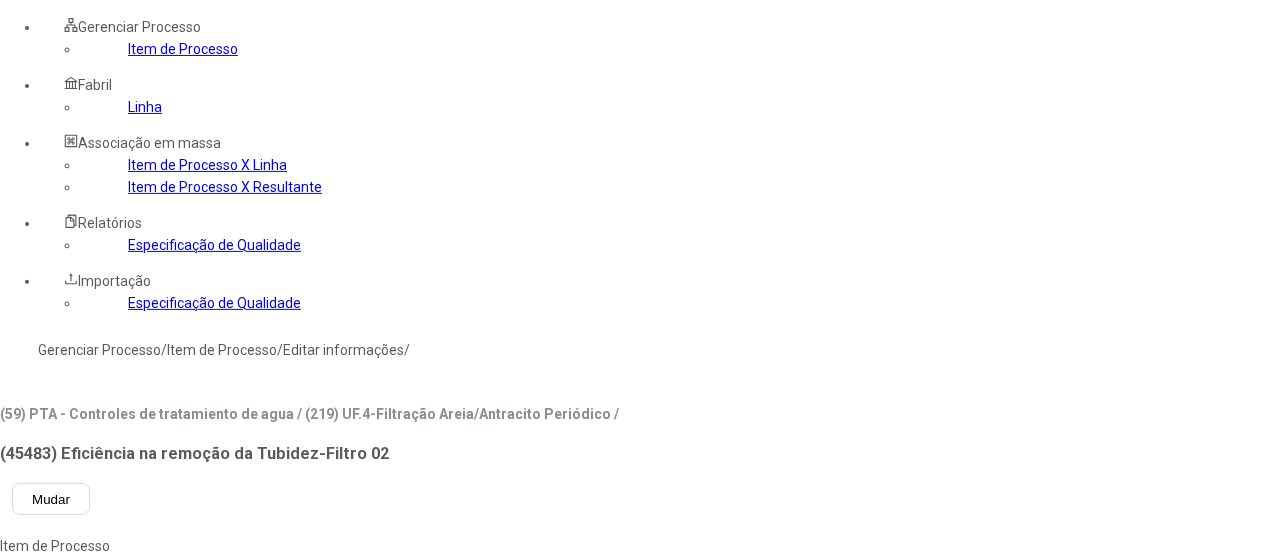click on "Linha" at bounding box center (309, 546) 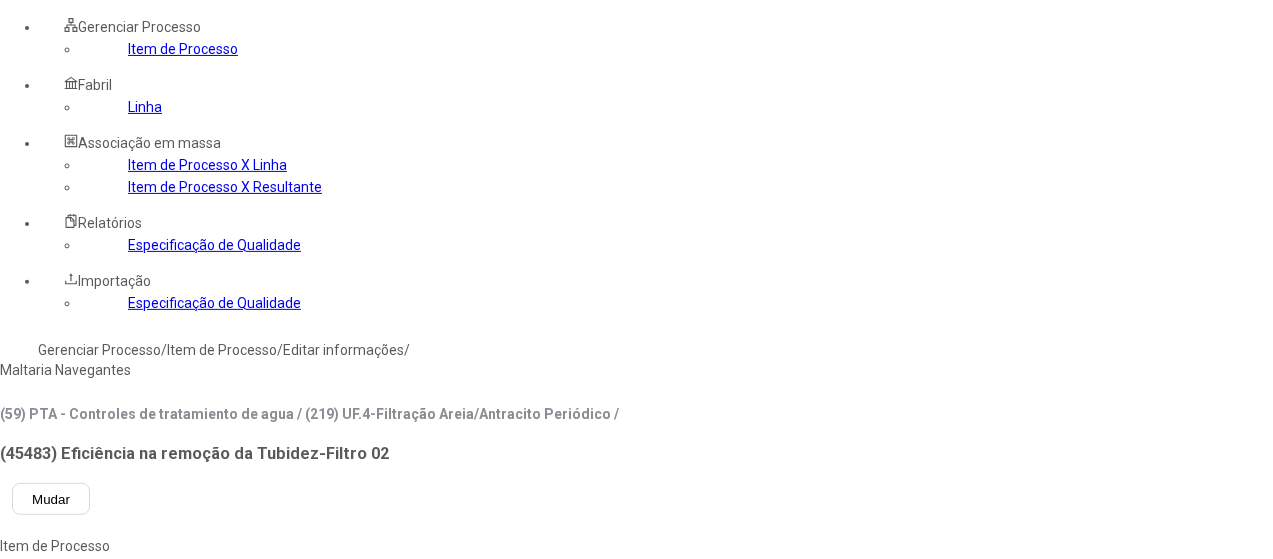type on "****" 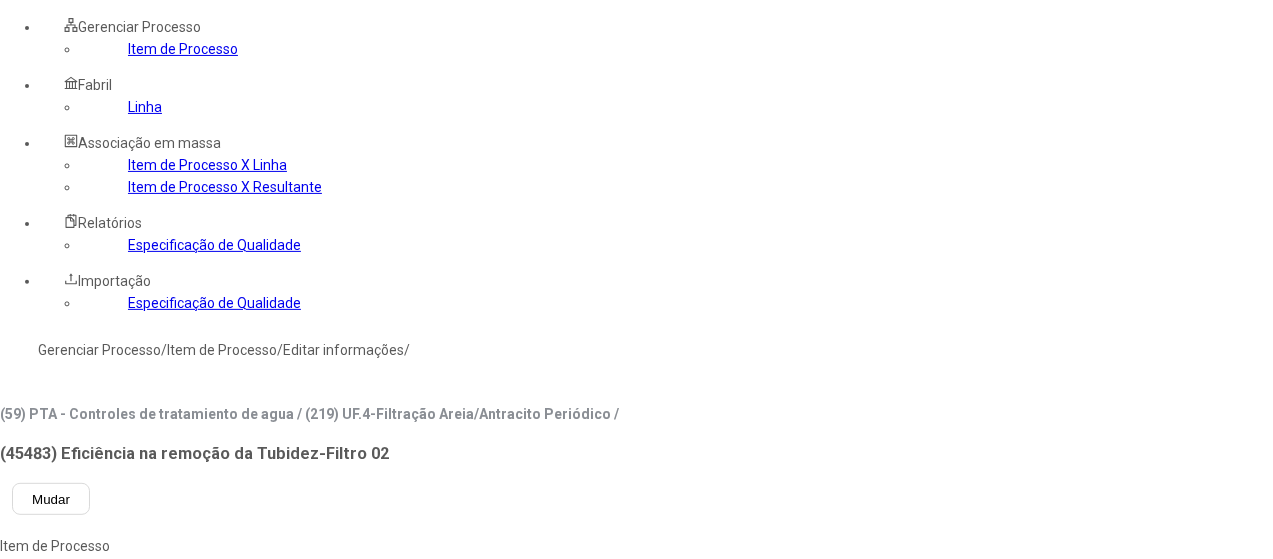 click at bounding box center [85, 891] 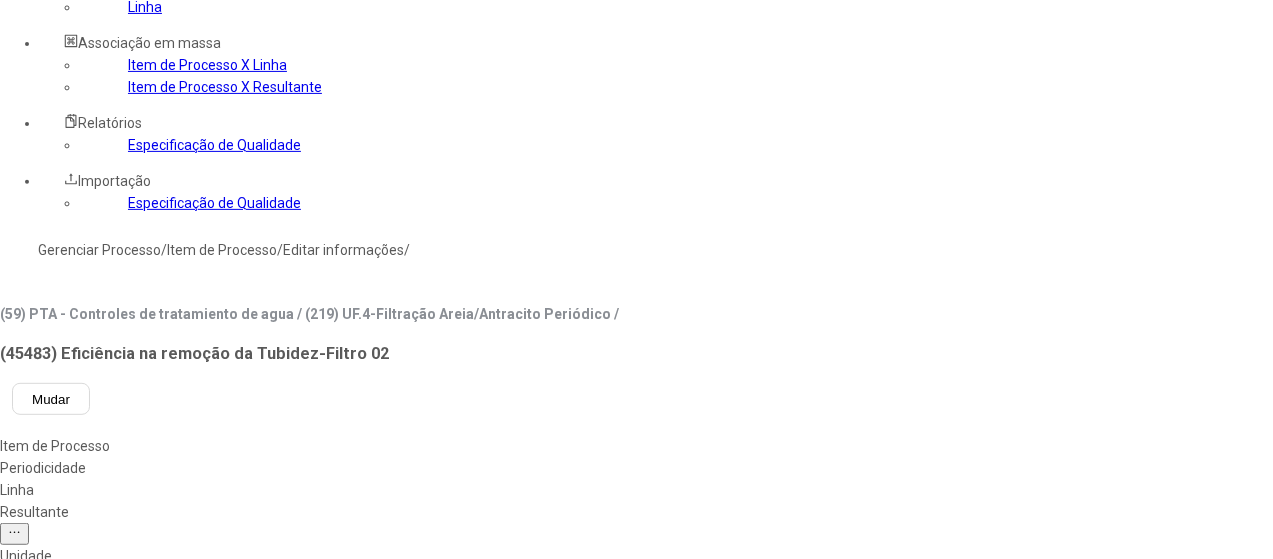 click at bounding box center [43, 1191] 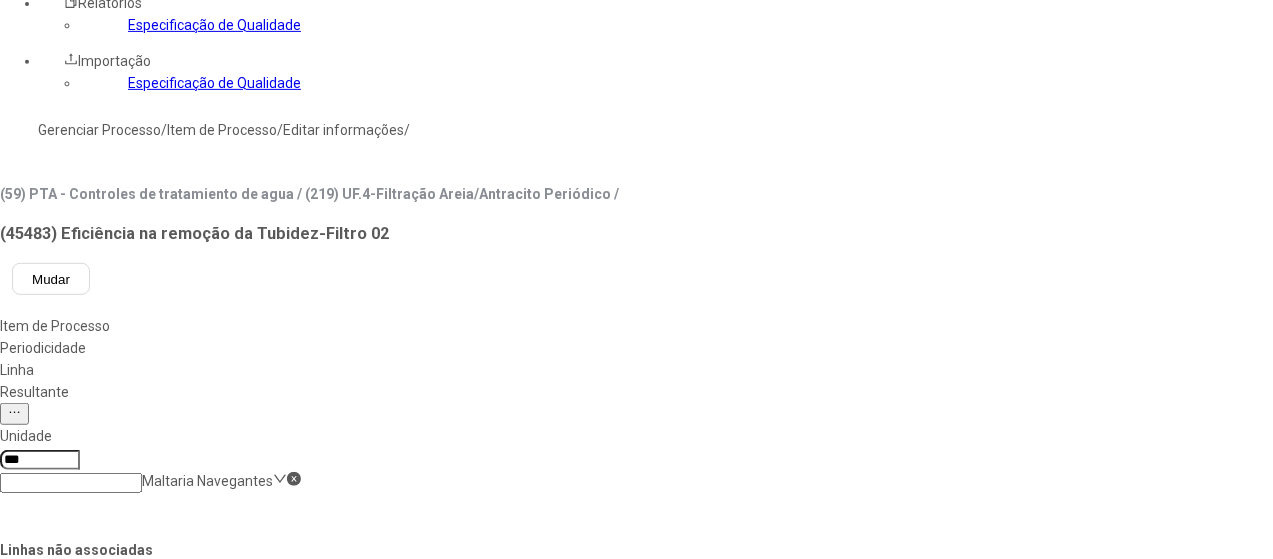 scroll, scrollTop: 500, scrollLeft: 0, axis: vertical 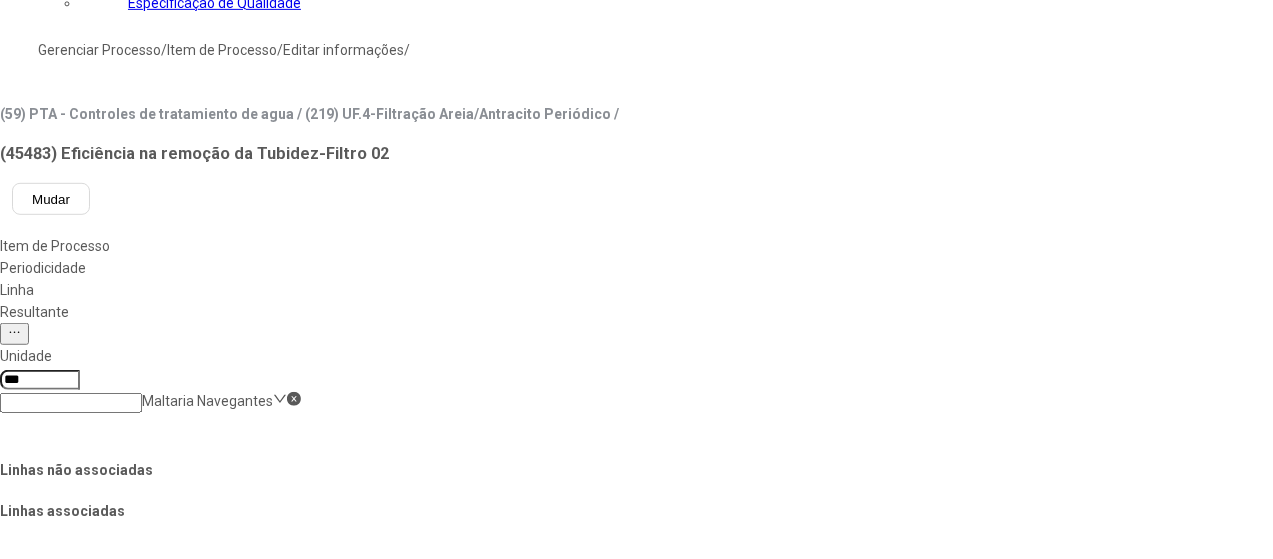 click on "Salvar Alterações" at bounding box center [200, 1299] 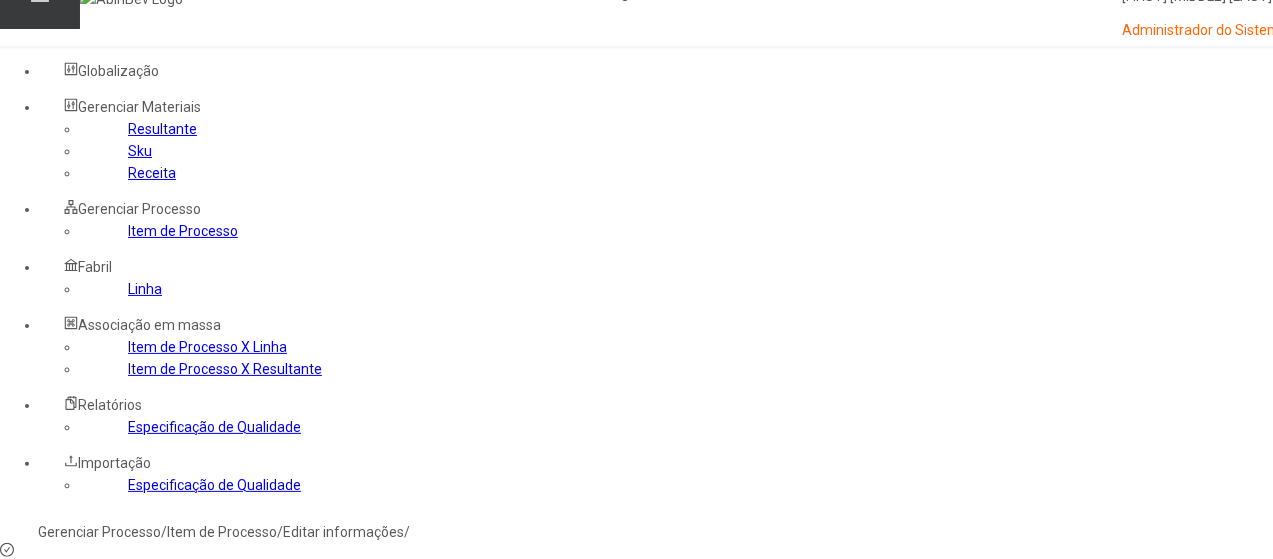 scroll, scrollTop: 0, scrollLeft: 0, axis: both 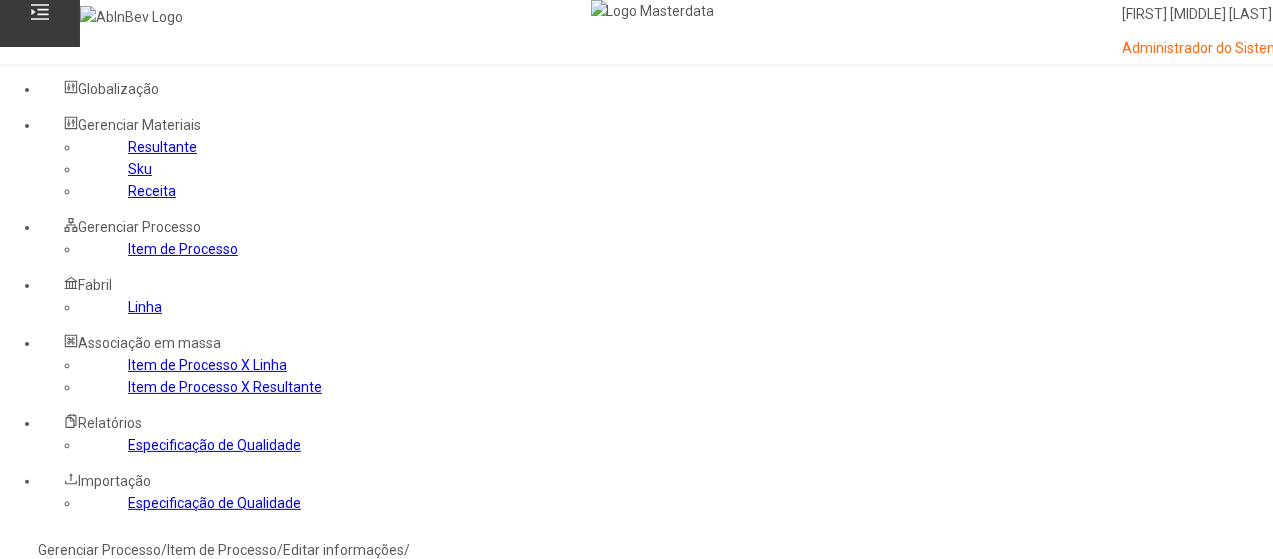click on "Gerenciar Processo" at bounding box center (99, 550) 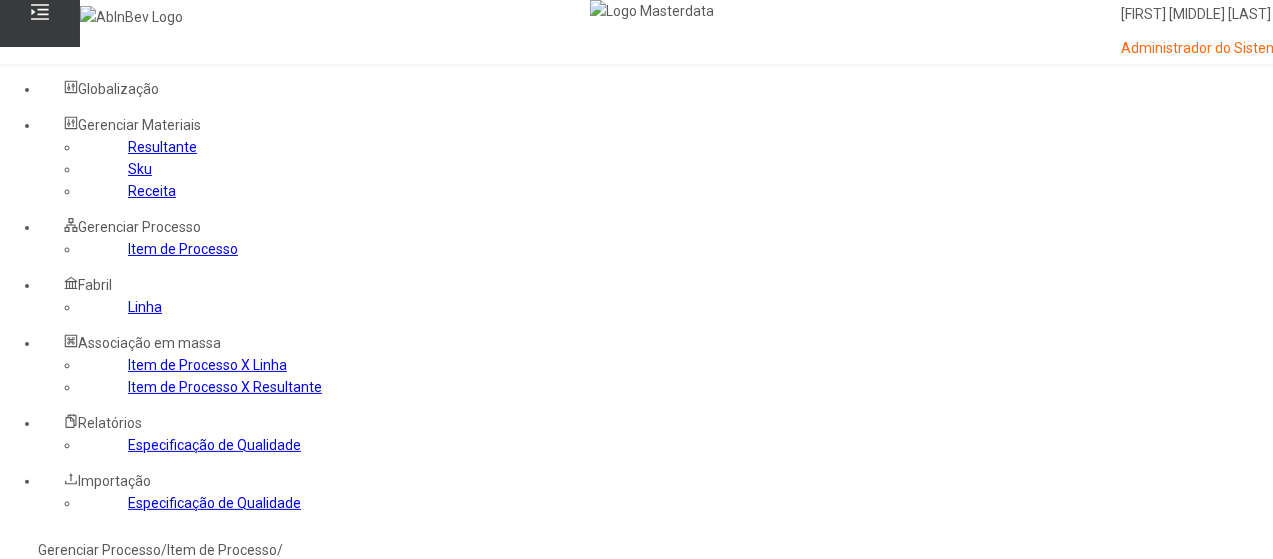click at bounding box center (71, 829) 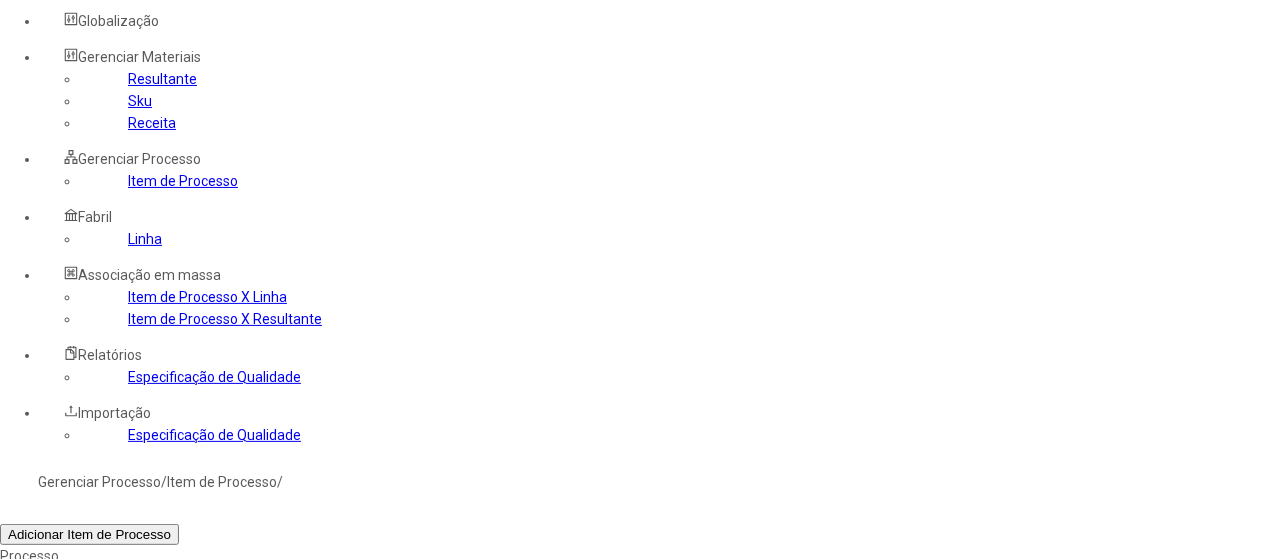scroll, scrollTop: 100, scrollLeft: 0, axis: vertical 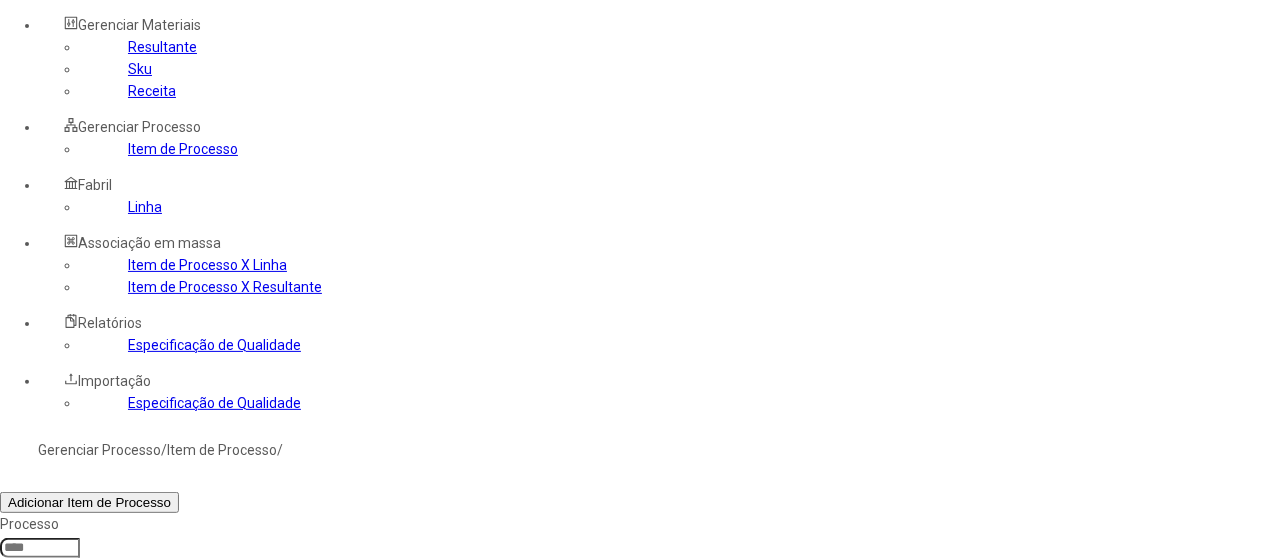 click at bounding box center [1302, 823] 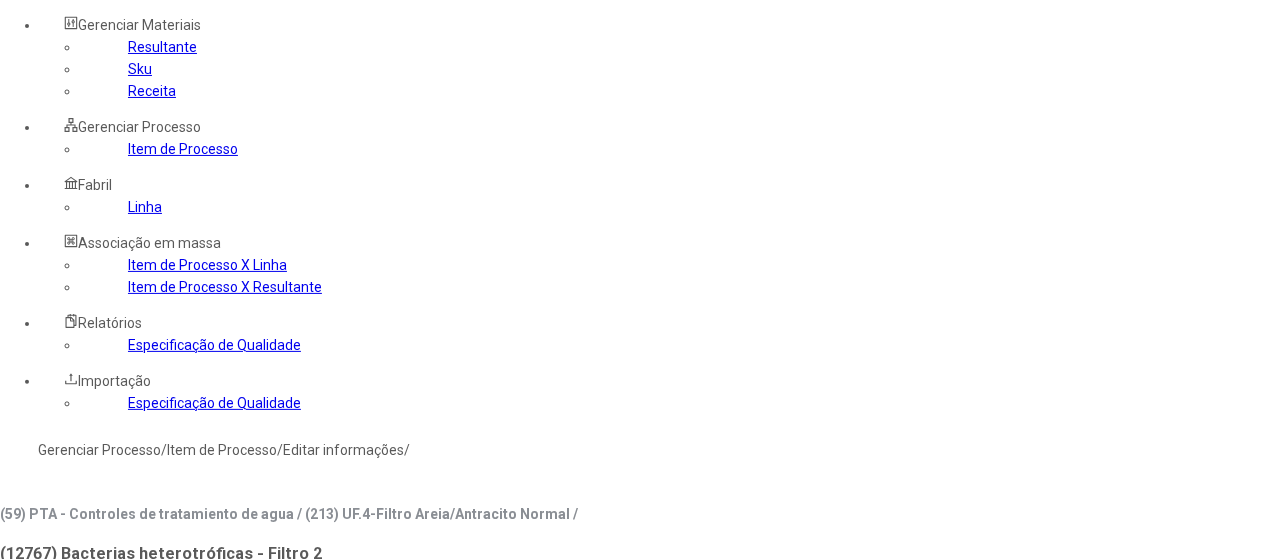 click on "Linha" at bounding box center (289, 646) 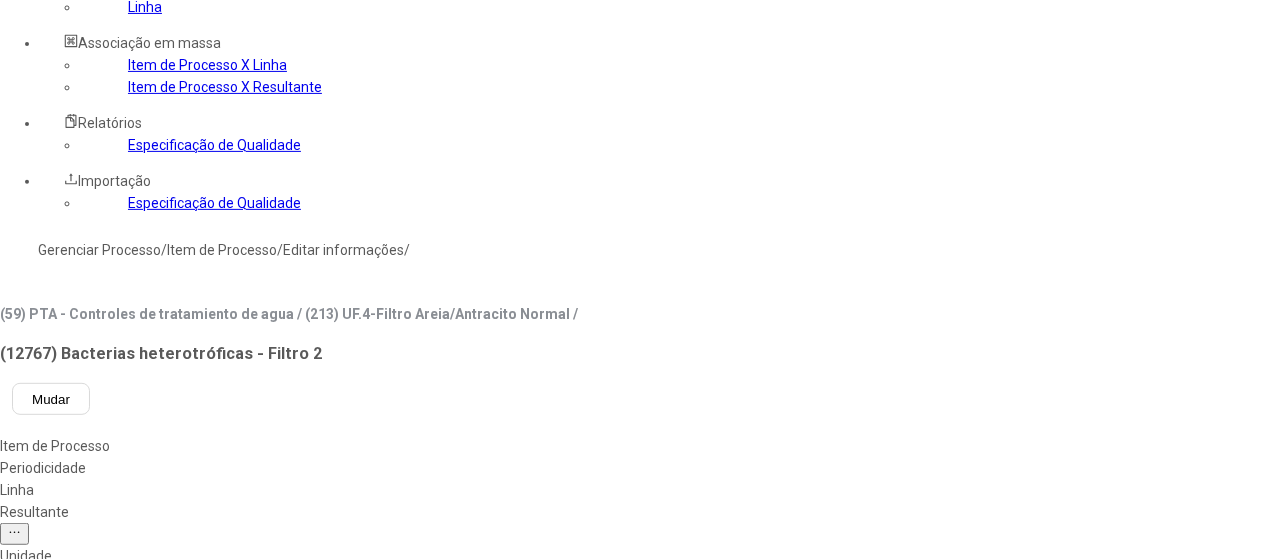drag, startPoint x: 766, startPoint y: 384, endPoint x: 774, endPoint y: 393, distance: 12.0415945 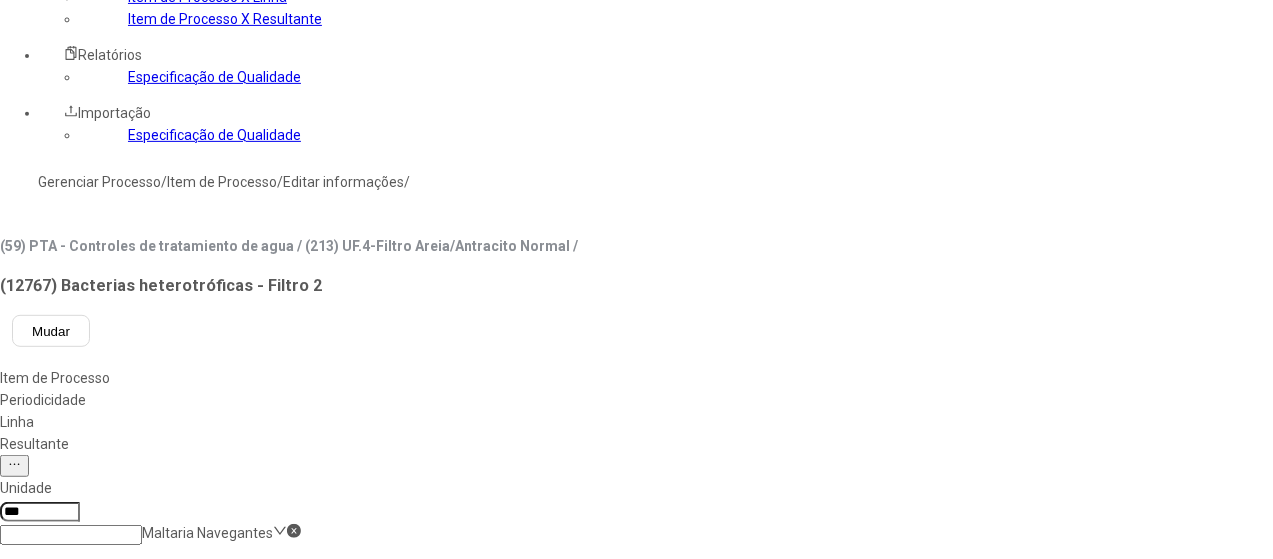 scroll, scrollTop: 400, scrollLeft: 0, axis: vertical 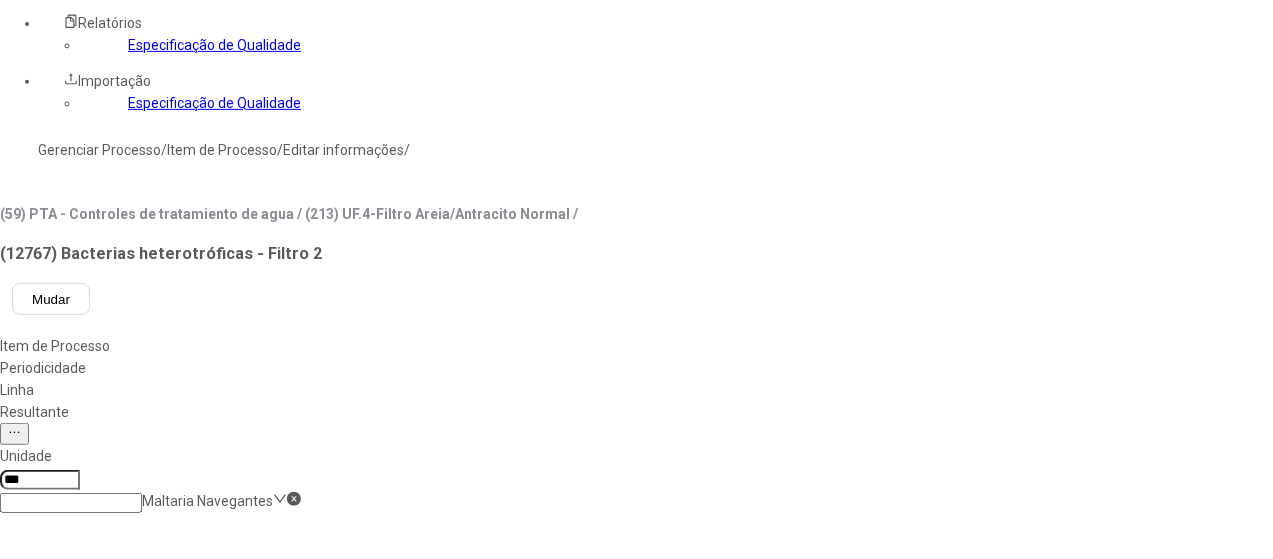 click at bounding box center (43, 1091) 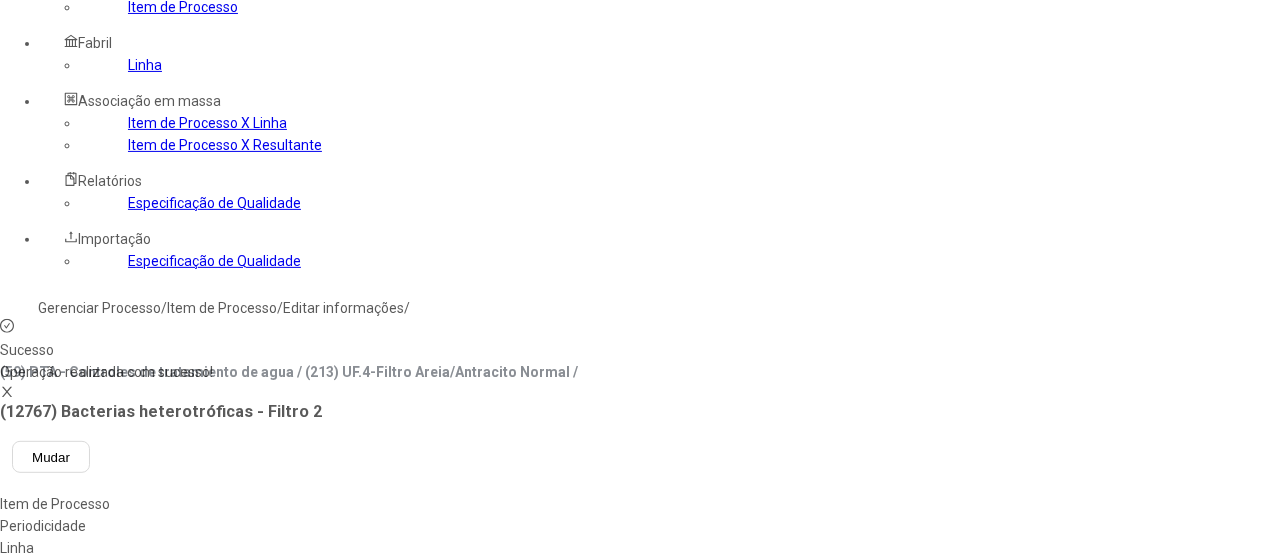 scroll, scrollTop: 0, scrollLeft: 0, axis: both 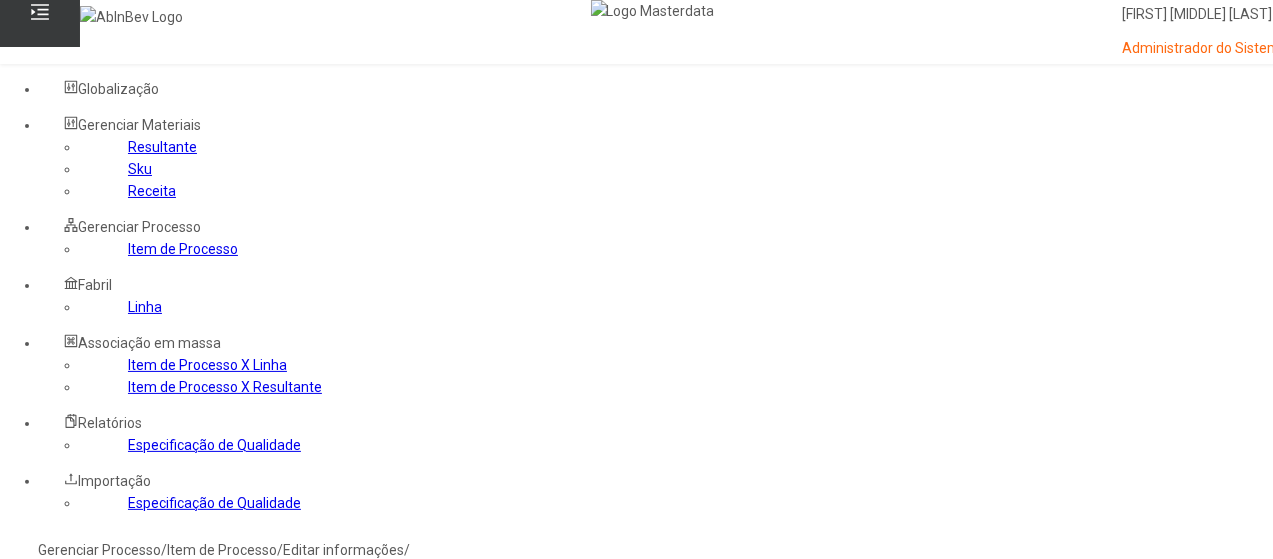 click on "Gerenciar Processo" at bounding box center [99, 550] 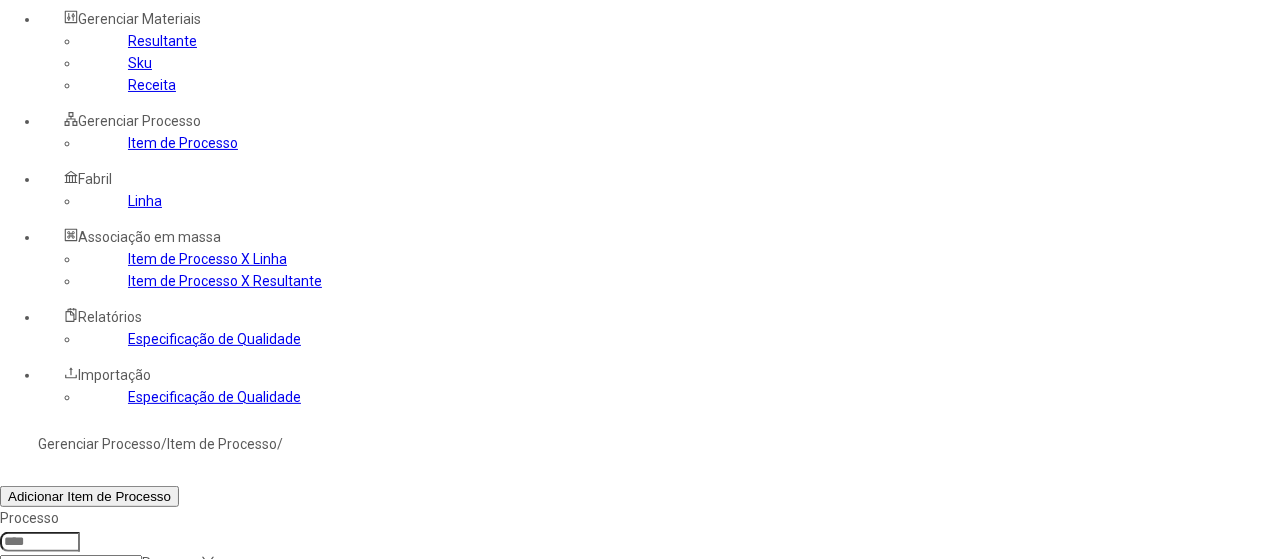 scroll, scrollTop: 0, scrollLeft: 0, axis: both 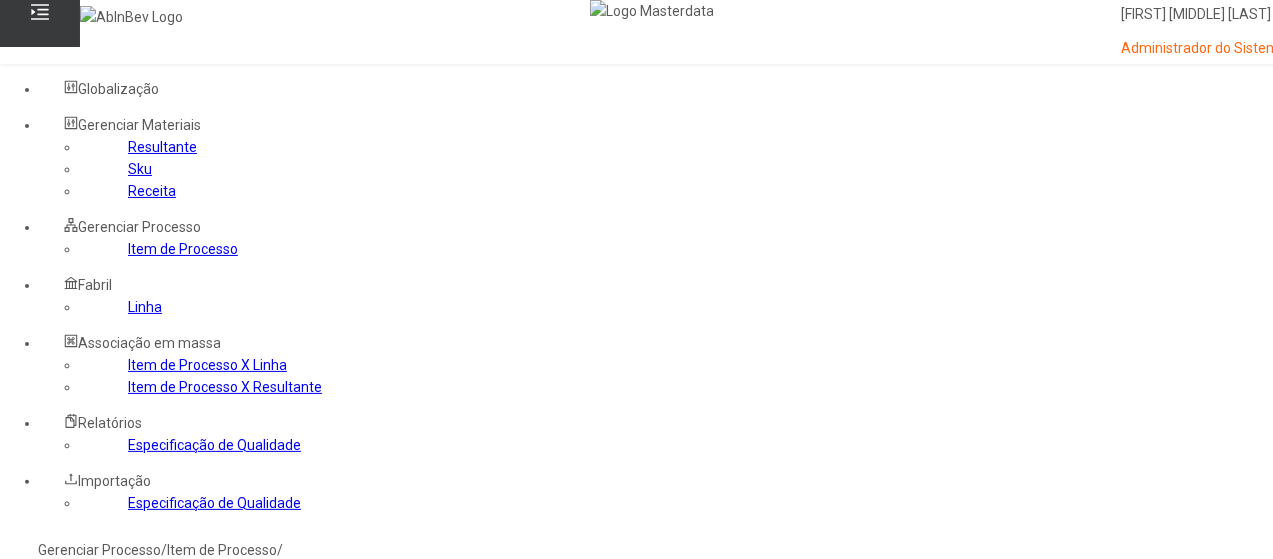 click at bounding box center (71, 829) 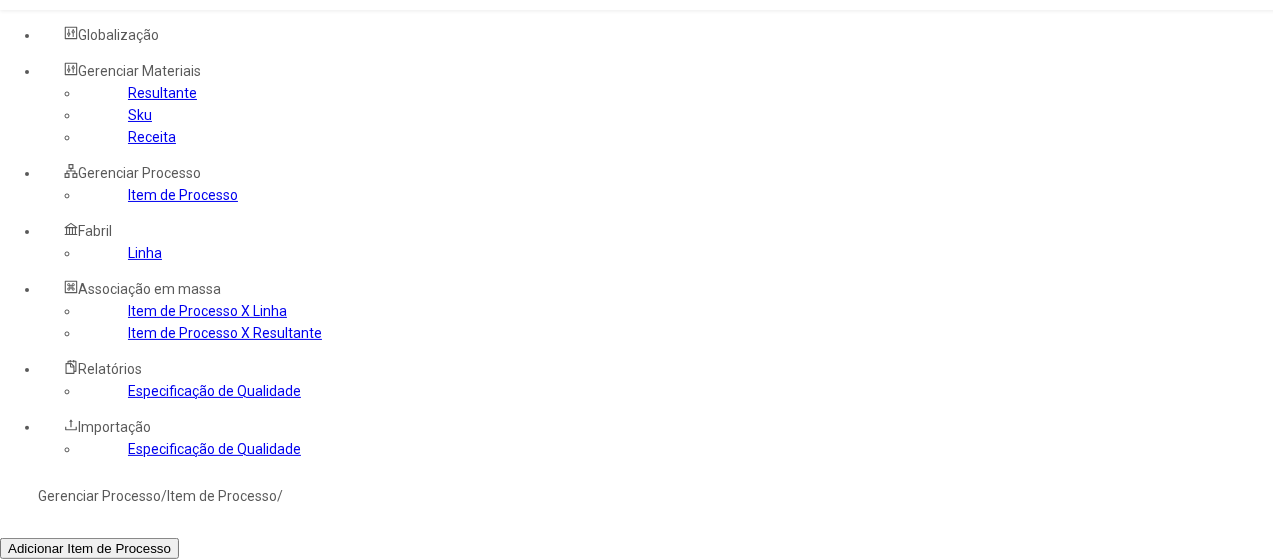 scroll, scrollTop: 100, scrollLeft: 0, axis: vertical 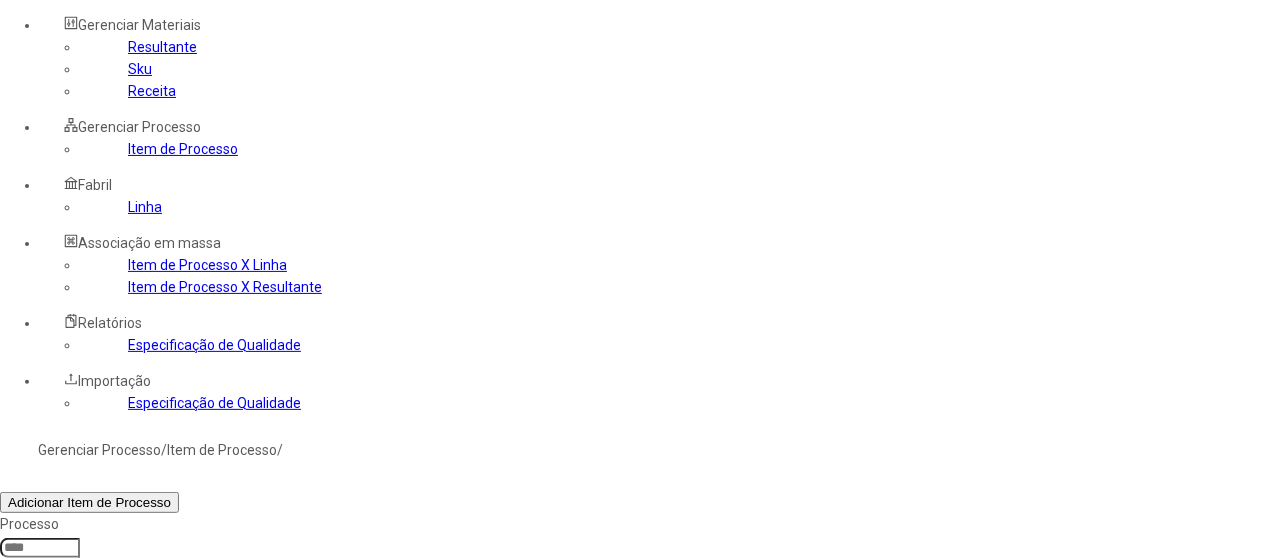 click at bounding box center [1302, 823] 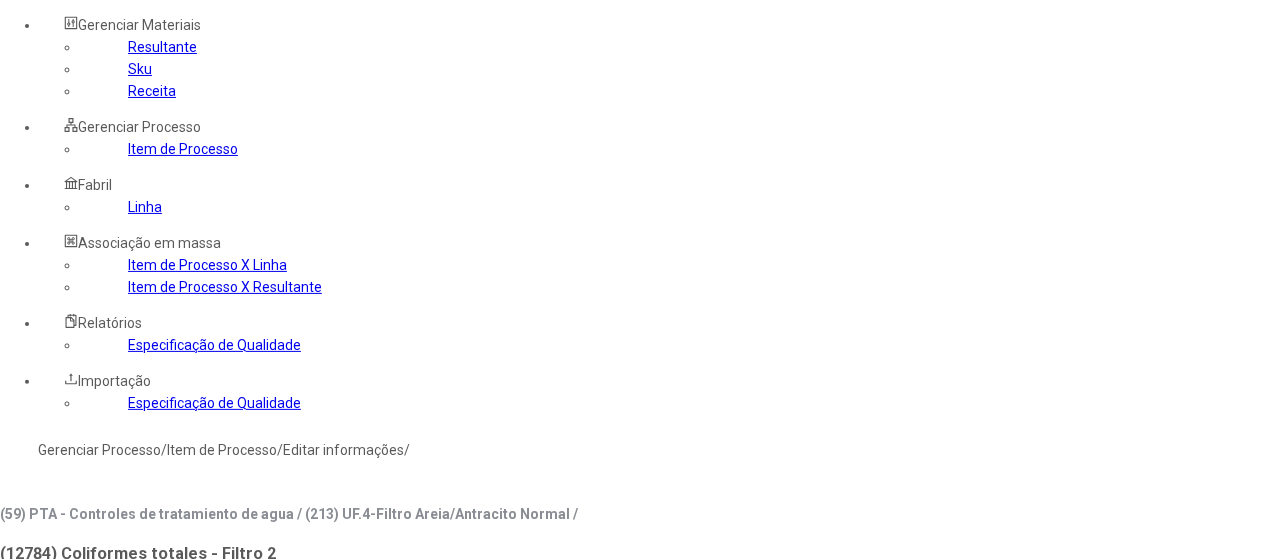 click on "Linha" at bounding box center [289, 646] 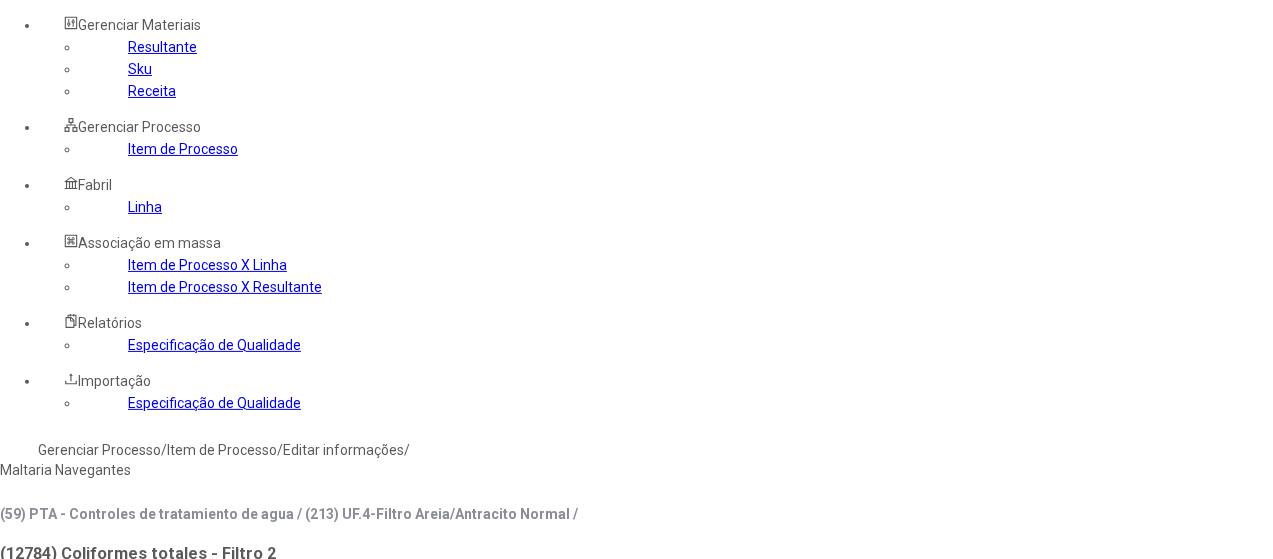 type on "****" 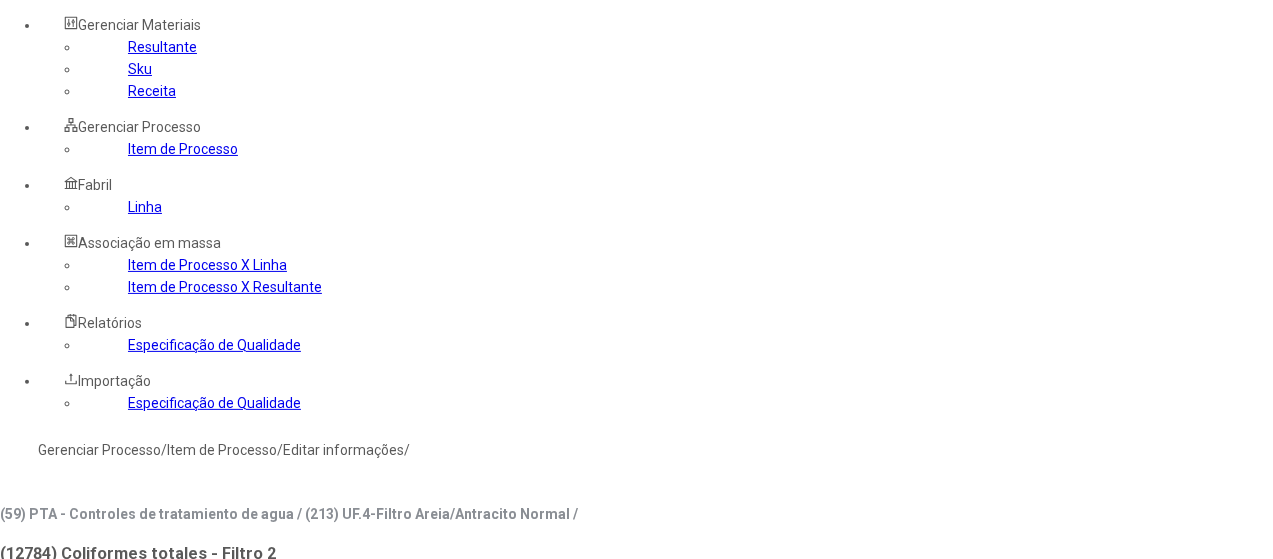 click at bounding box center [85, 991] 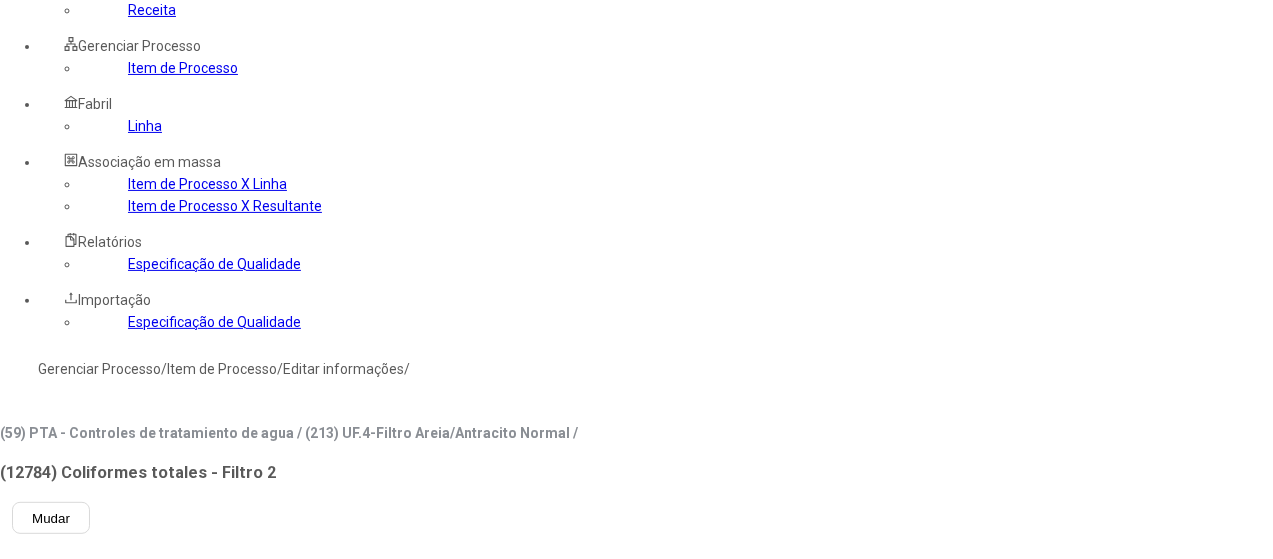 scroll, scrollTop: 200, scrollLeft: 0, axis: vertical 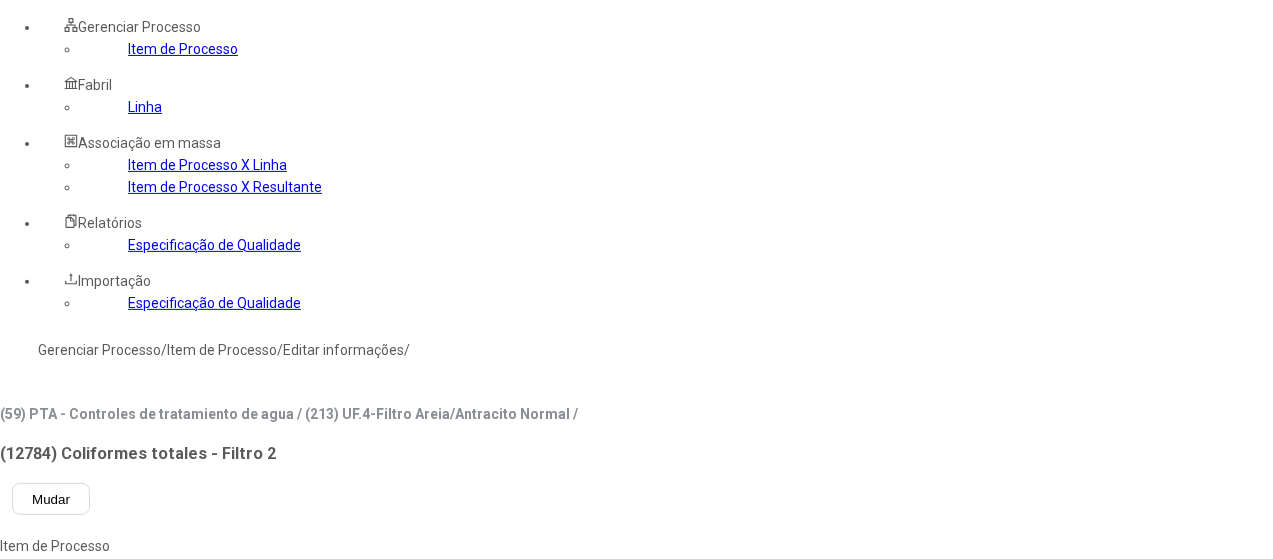 type on "***" 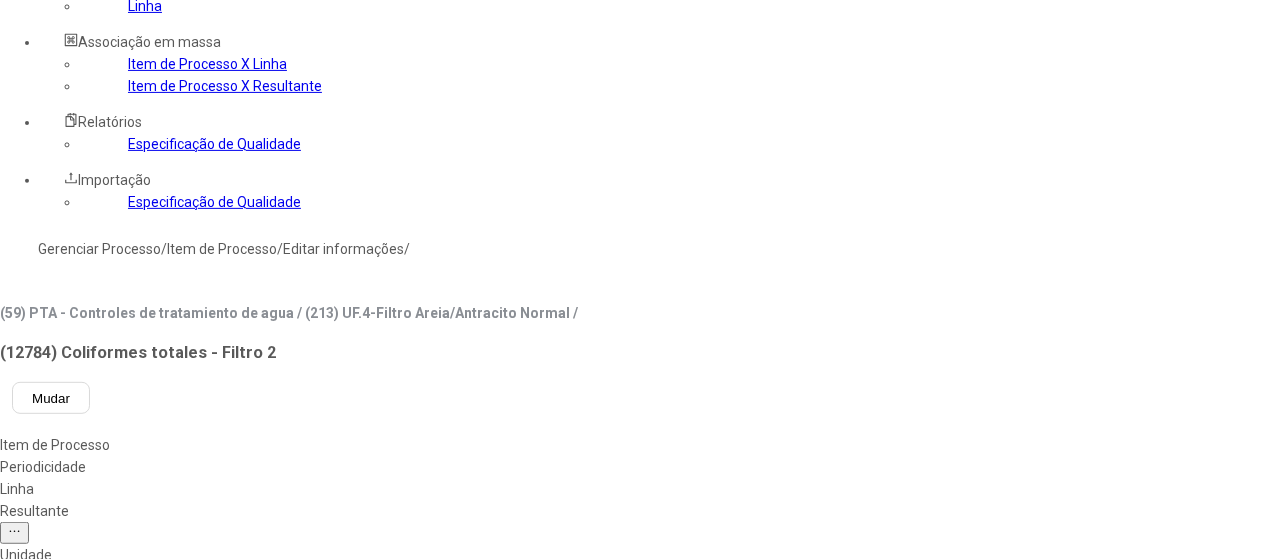 scroll, scrollTop: 400, scrollLeft: 0, axis: vertical 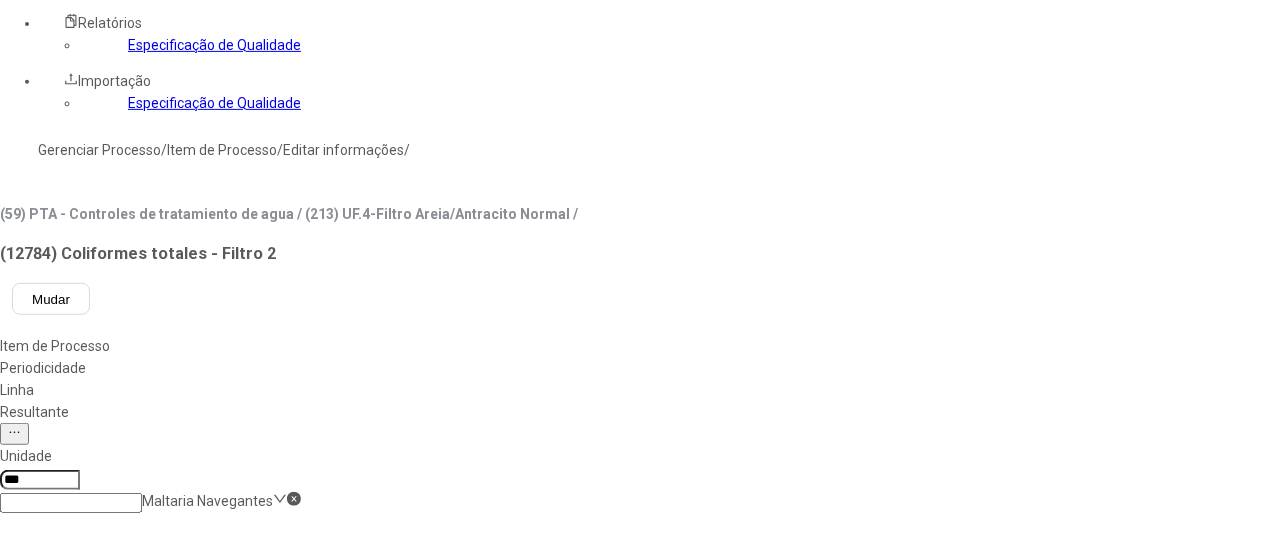 click on "Salvar Alterações" at bounding box center (200, 1399) 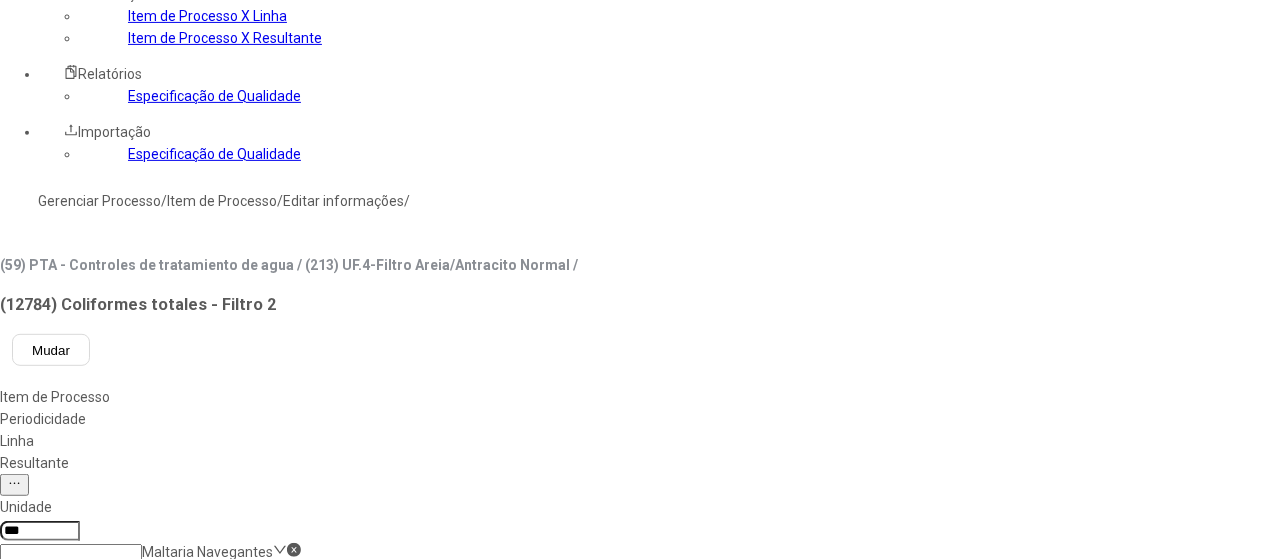 scroll, scrollTop: 100, scrollLeft: 0, axis: vertical 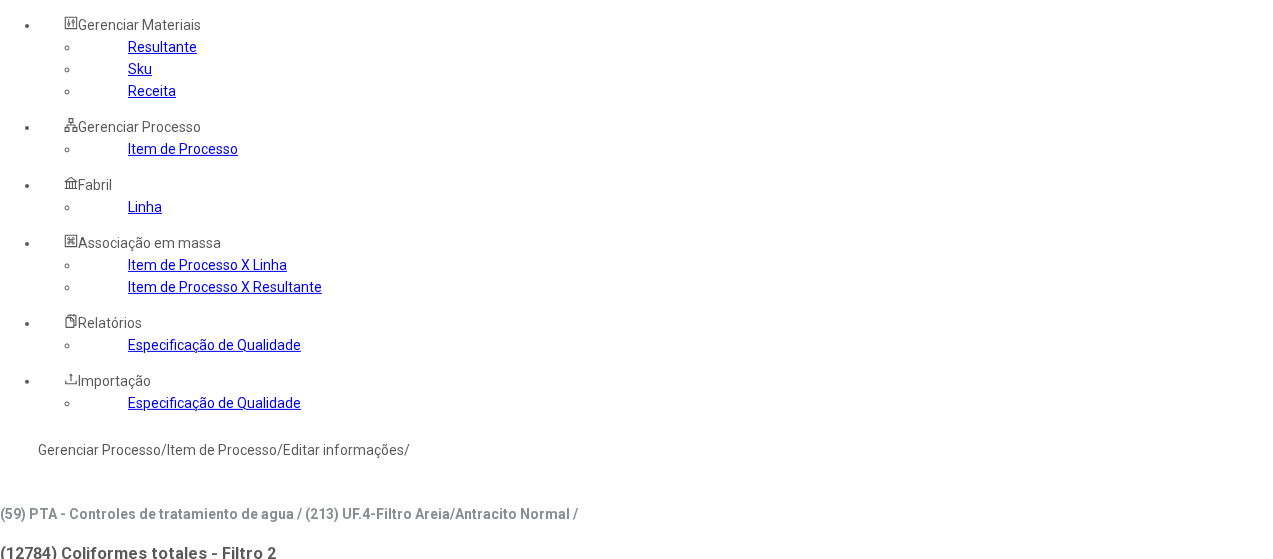 click on "Gerenciar Processo" at bounding box center (99, 450) 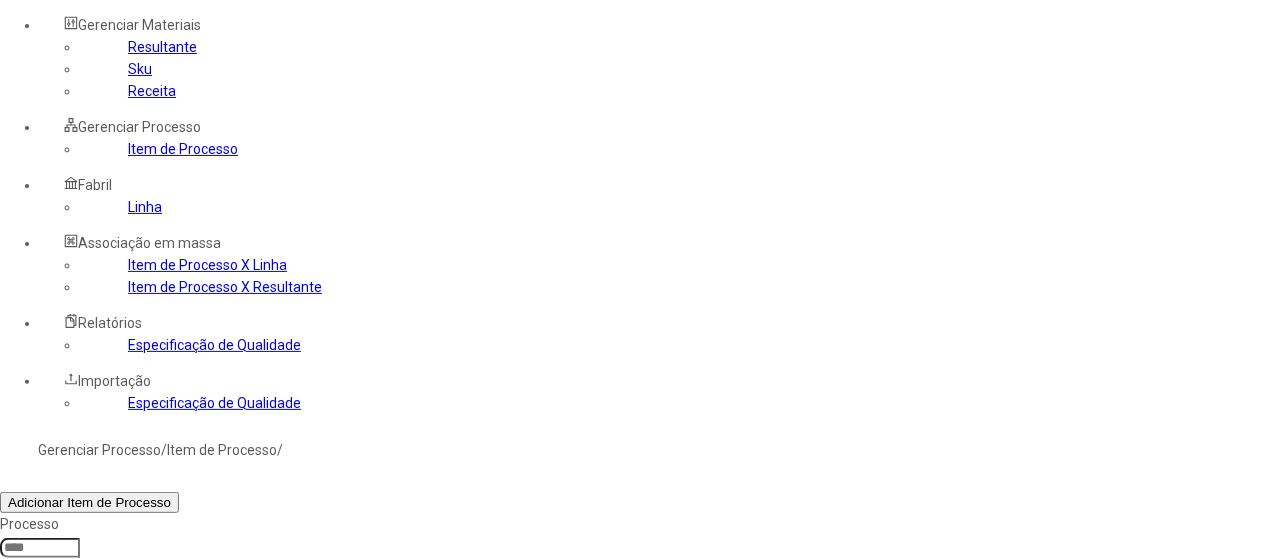 click at bounding box center (71, 729) 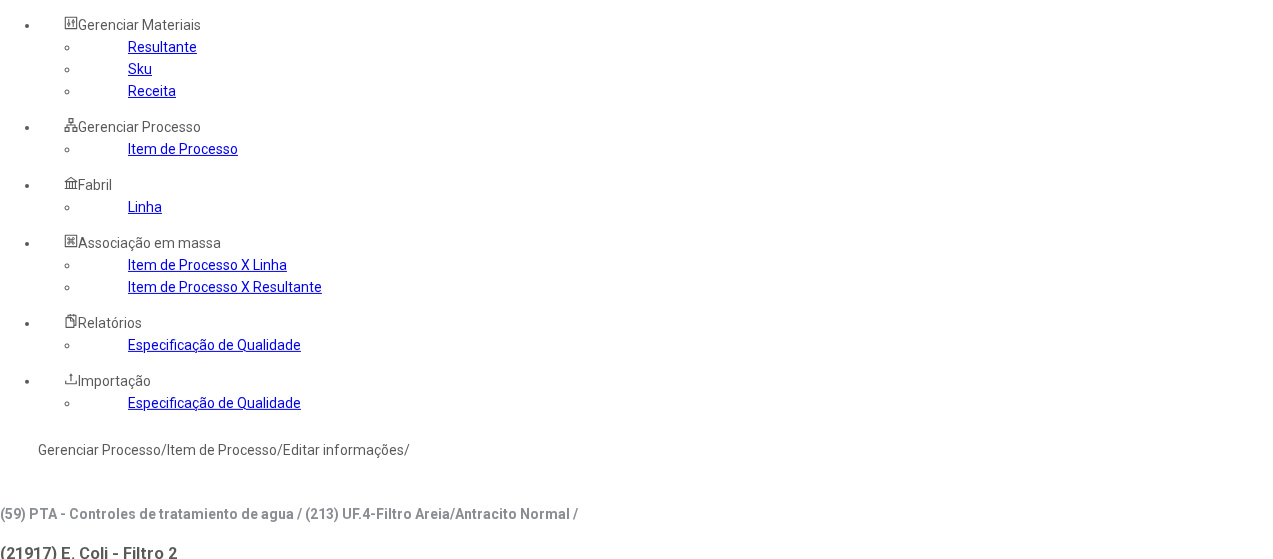 click on "Linha" at bounding box center (289, 690) 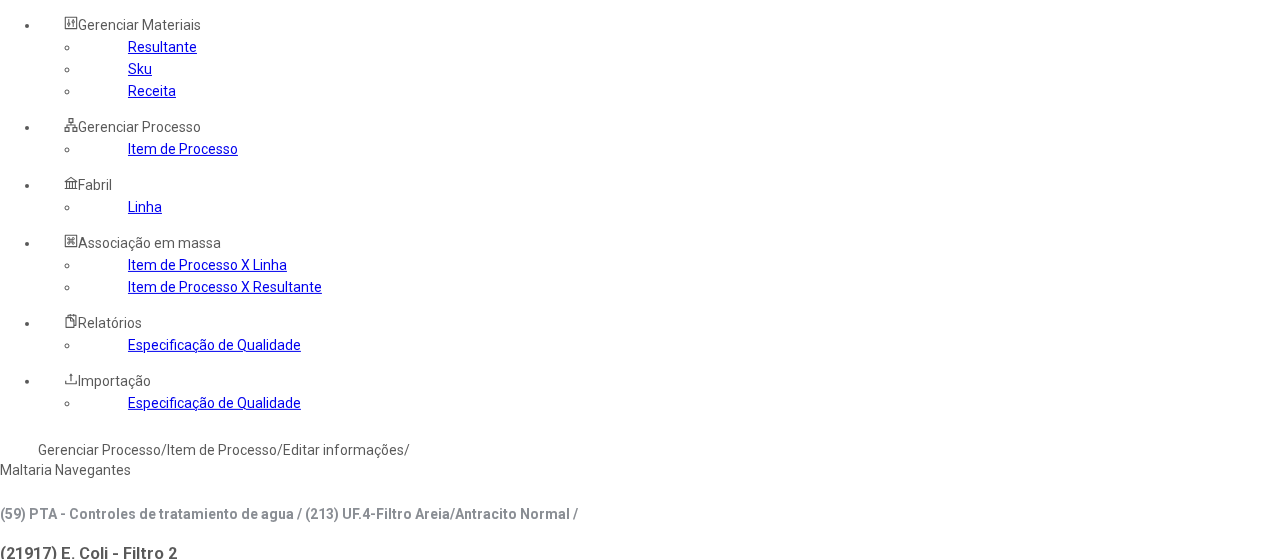type on "****" 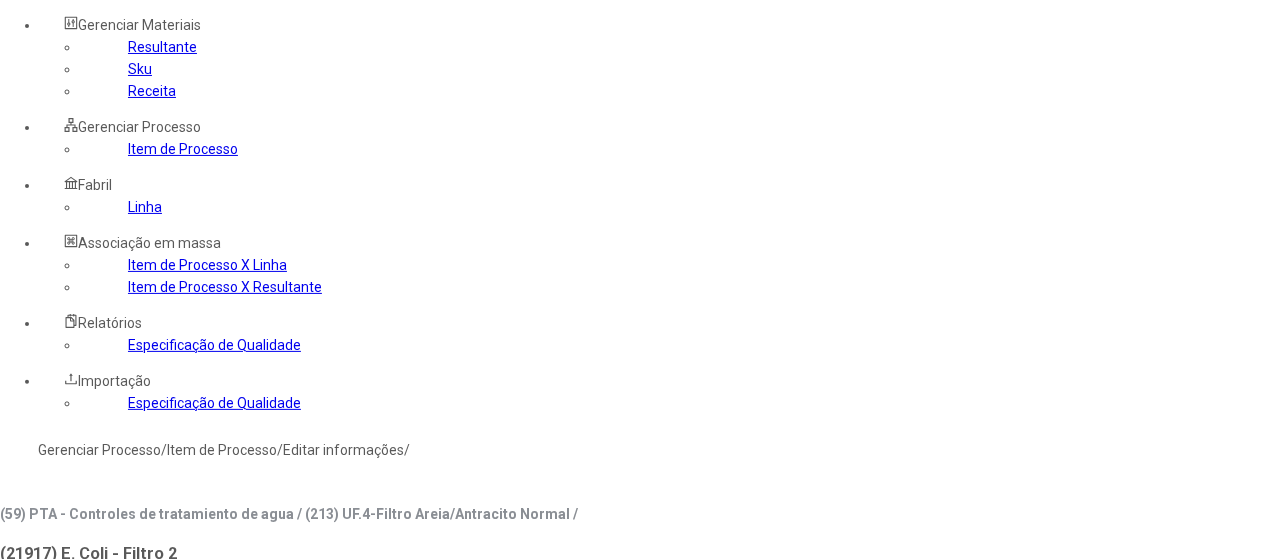 click at bounding box center (85, 991) 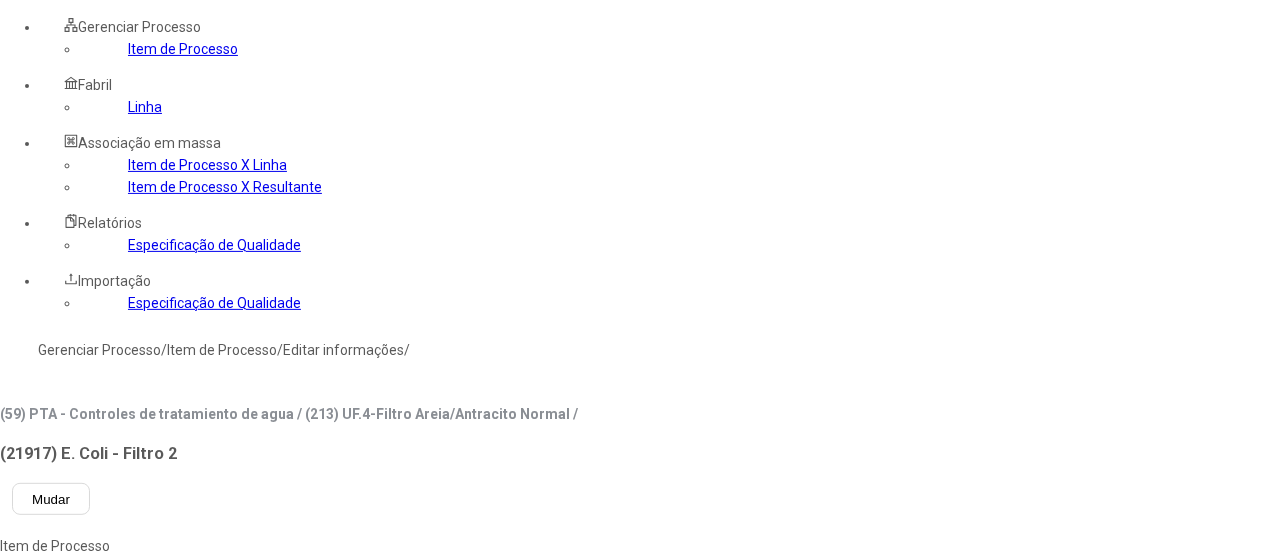 drag, startPoint x: 764, startPoint y: 477, endPoint x: 834, endPoint y: 483, distance: 70.256676 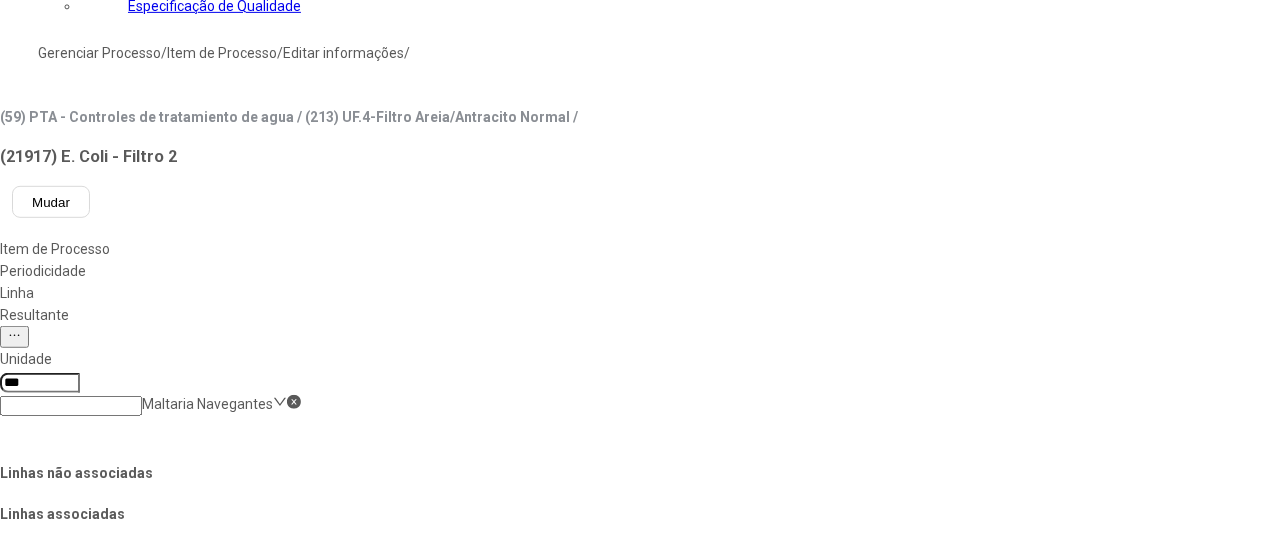 scroll, scrollTop: 500, scrollLeft: 0, axis: vertical 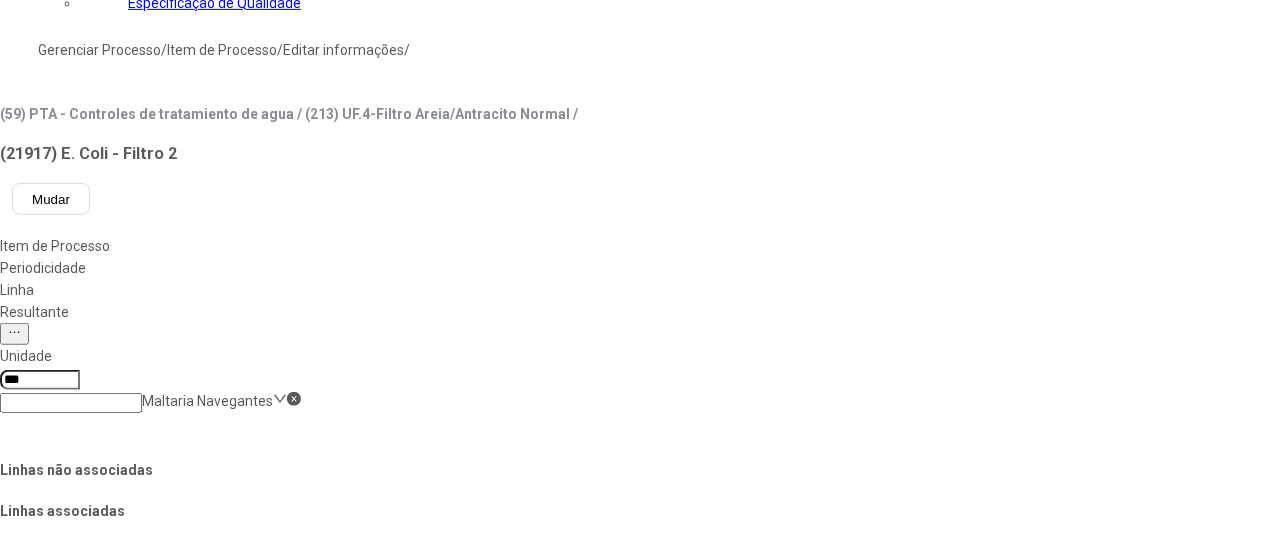 drag, startPoint x: 1135, startPoint y: 449, endPoint x: 1084, endPoint y: 458, distance: 51.78803 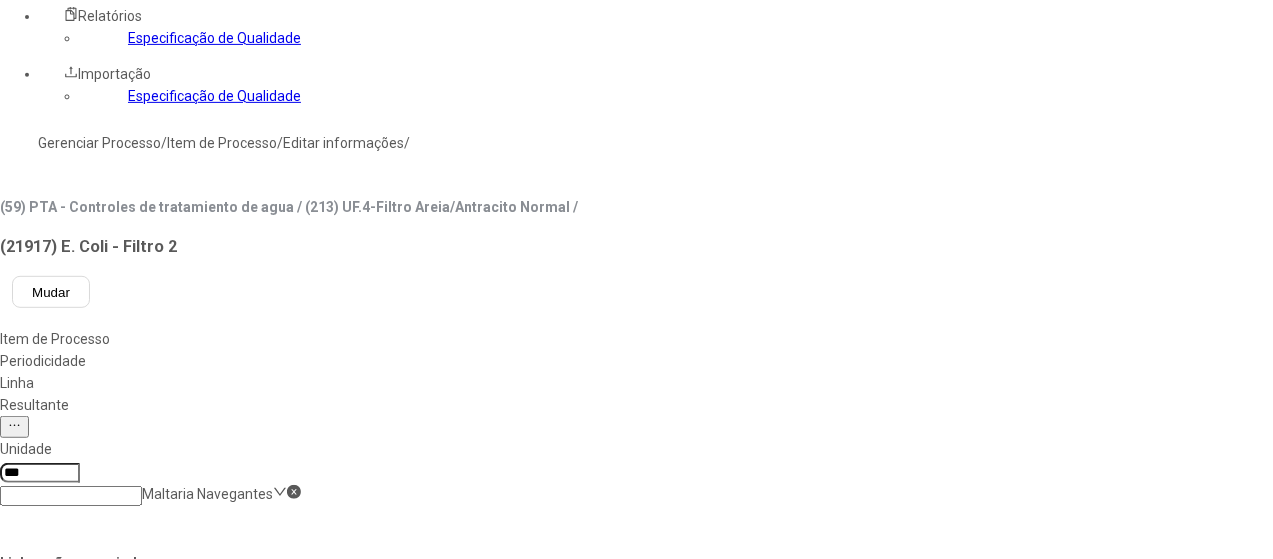 scroll, scrollTop: 100, scrollLeft: 0, axis: vertical 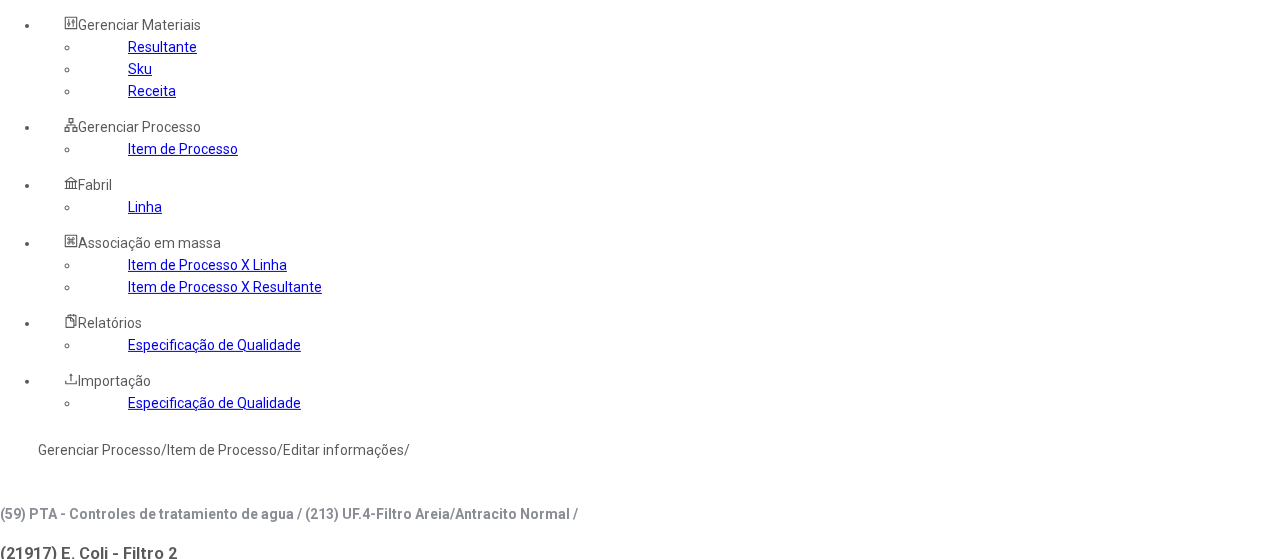 click on "Gerenciar Processo" at bounding box center (99, 450) 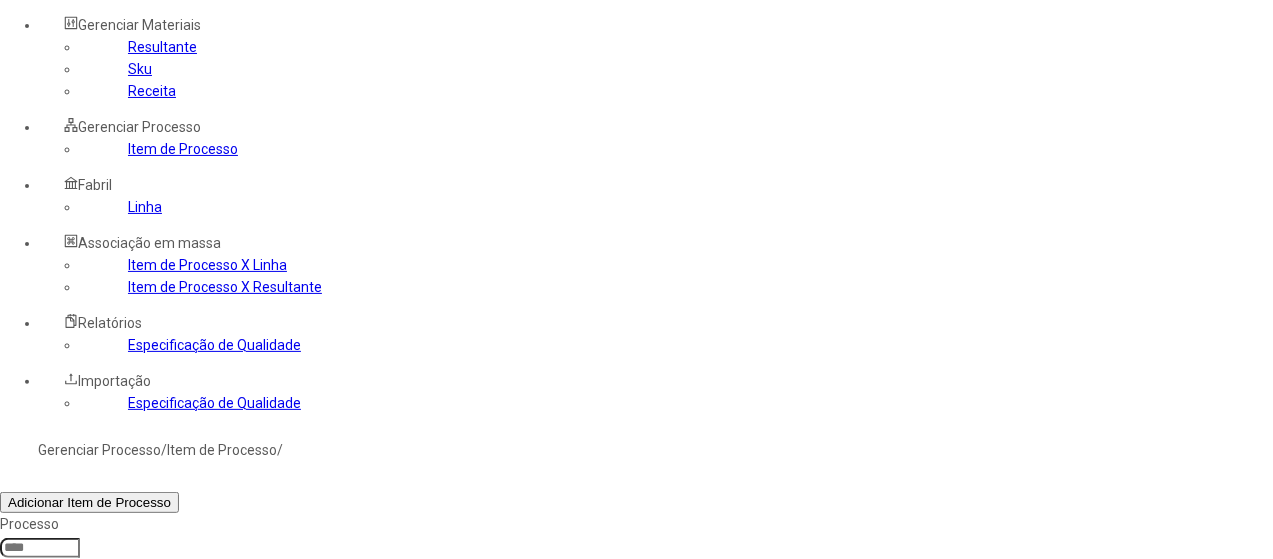 click at bounding box center [71, 729] 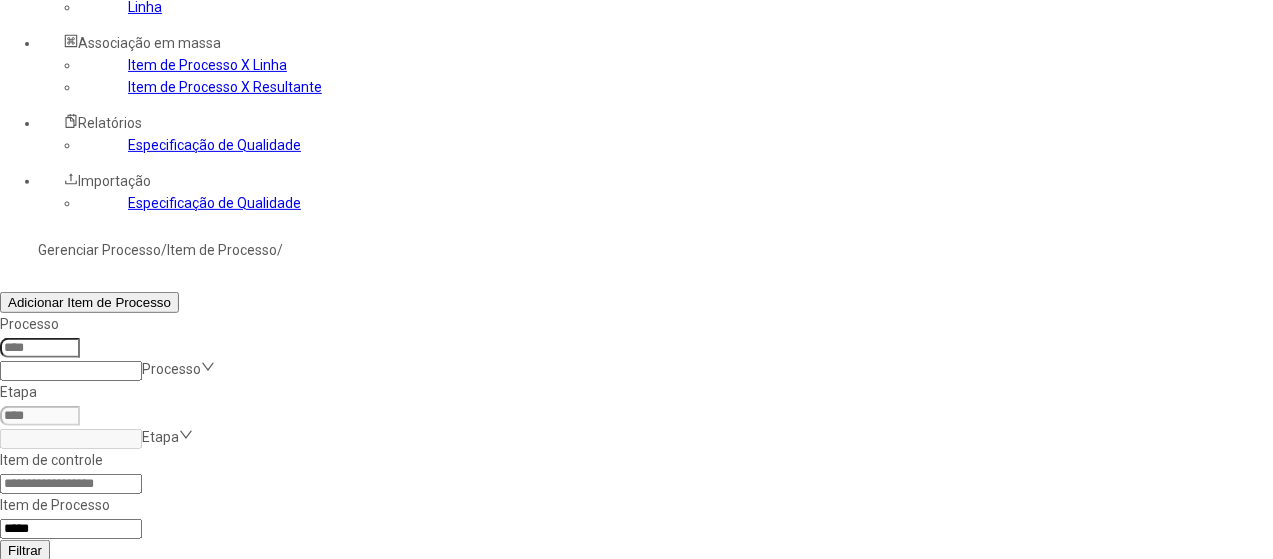 scroll, scrollTop: 272, scrollLeft: 0, axis: vertical 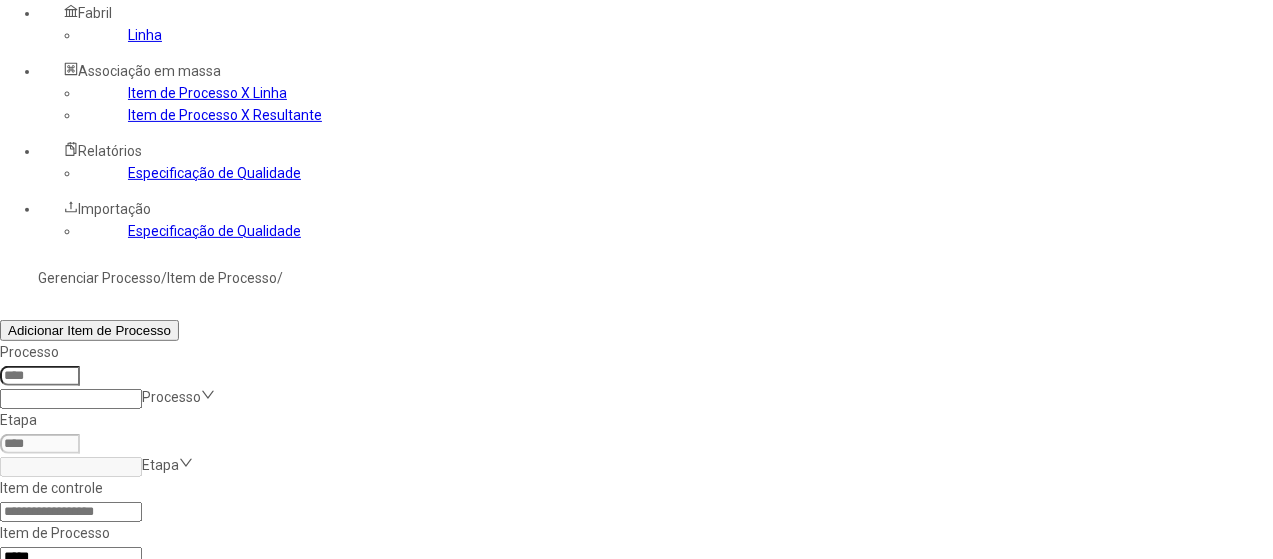 click at bounding box center [1303, 652] 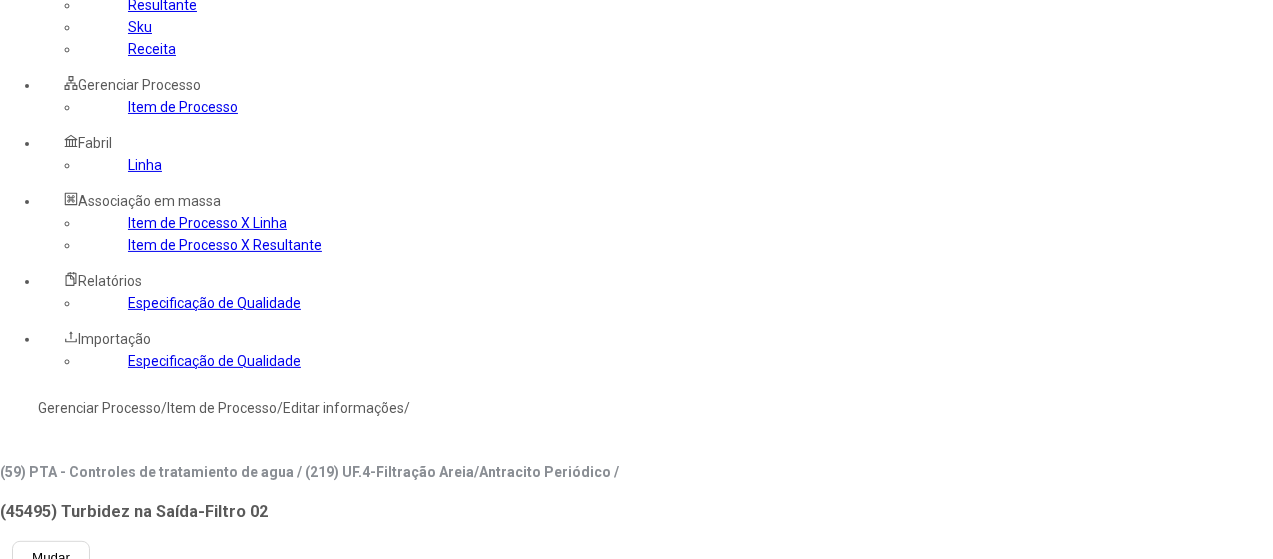scroll, scrollTop: 72, scrollLeft: 0, axis: vertical 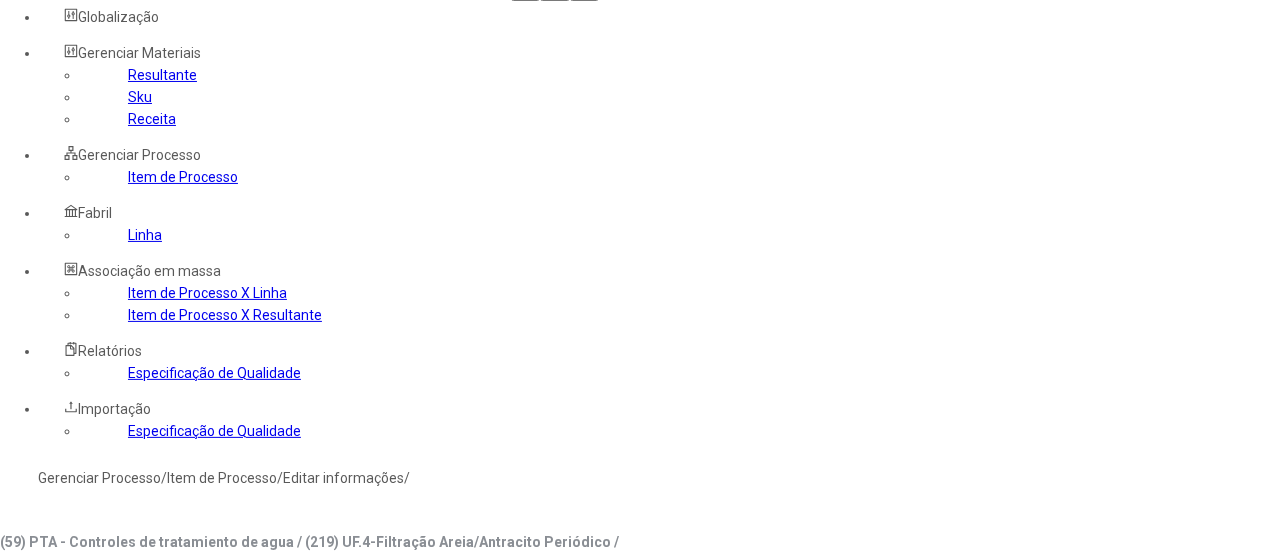 click on "Linha" at bounding box center [309, 674] 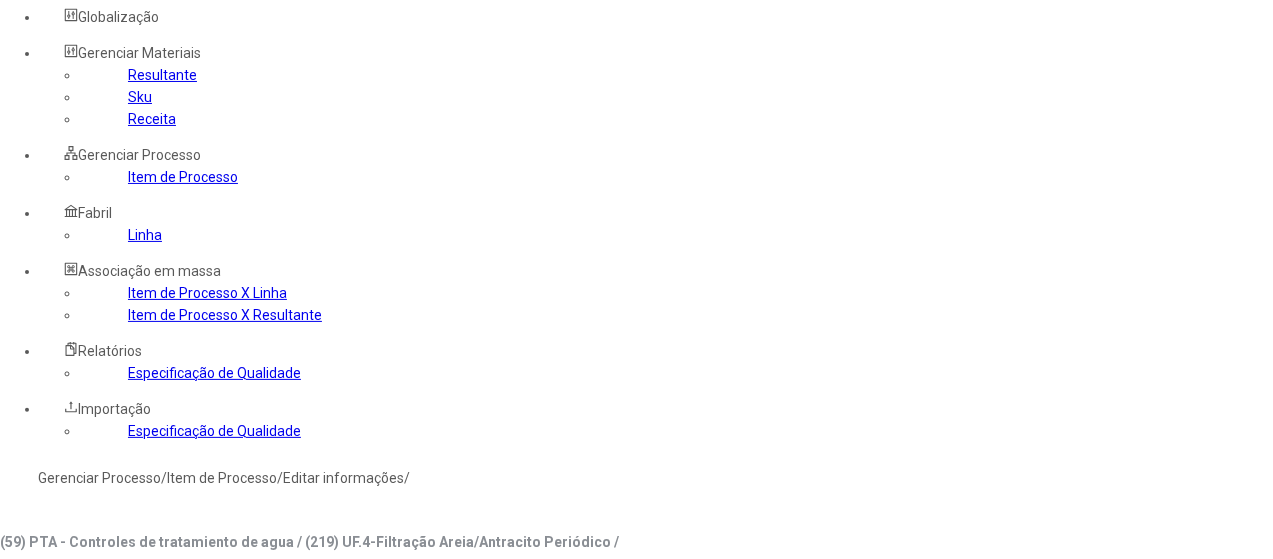 click at bounding box center (71, 831) 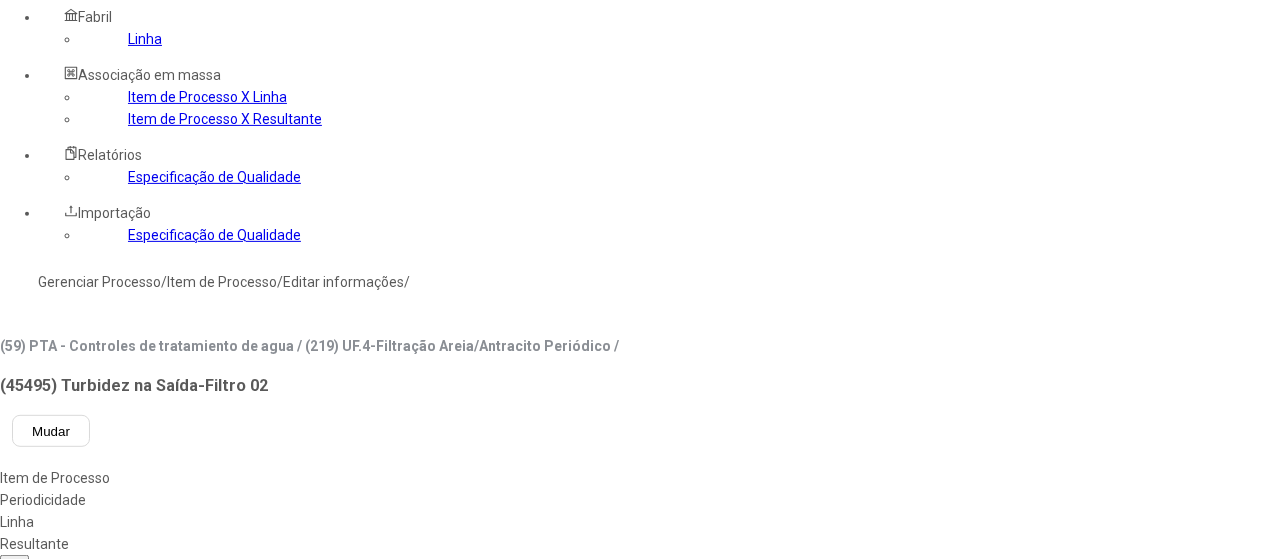 scroll, scrollTop: 272, scrollLeft: 0, axis: vertical 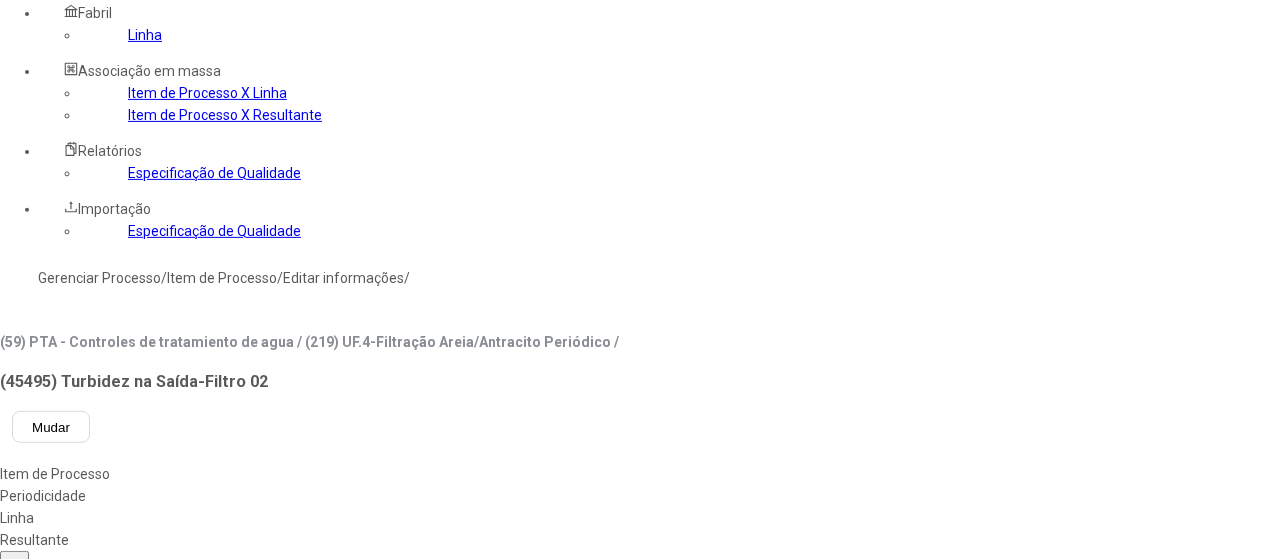 type on "***" 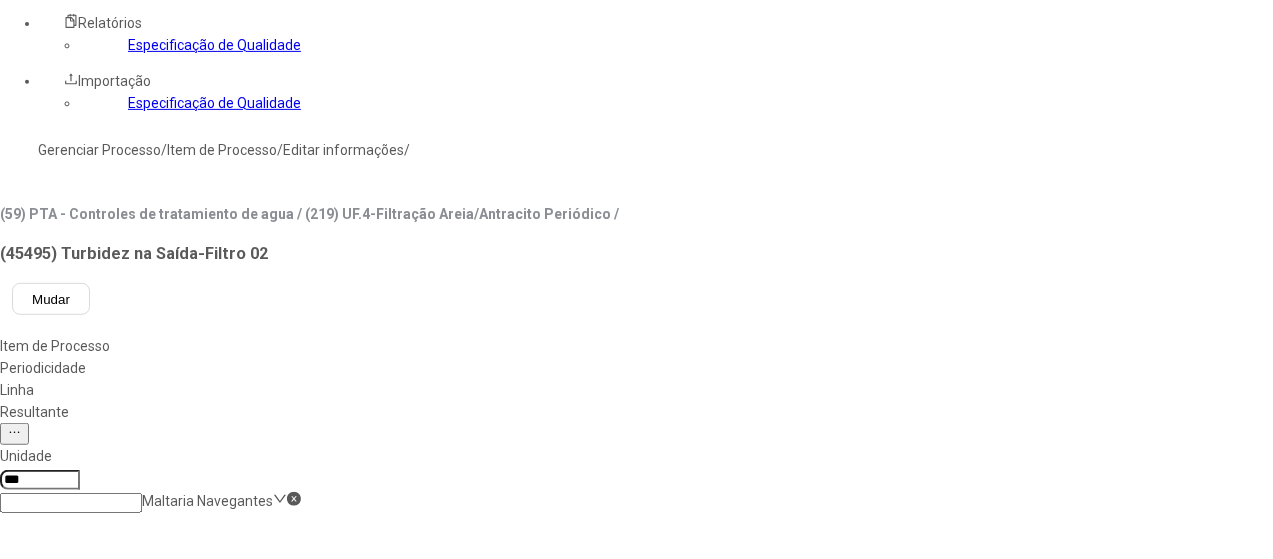scroll, scrollTop: 472, scrollLeft: 0, axis: vertical 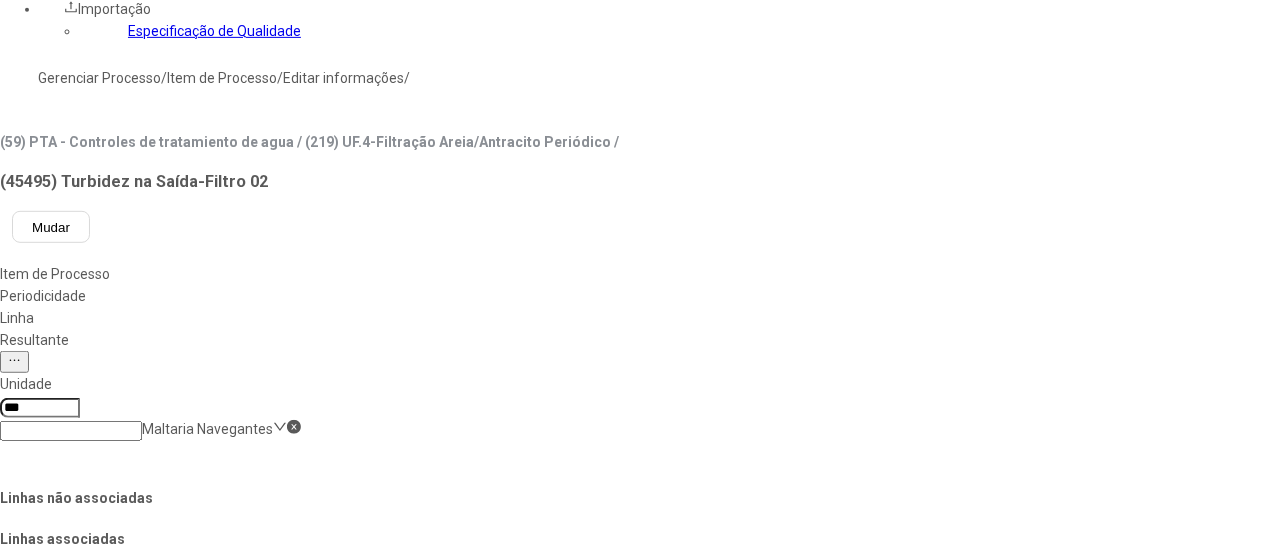 click on "Salvar Alterações" at bounding box center (200, 1327) 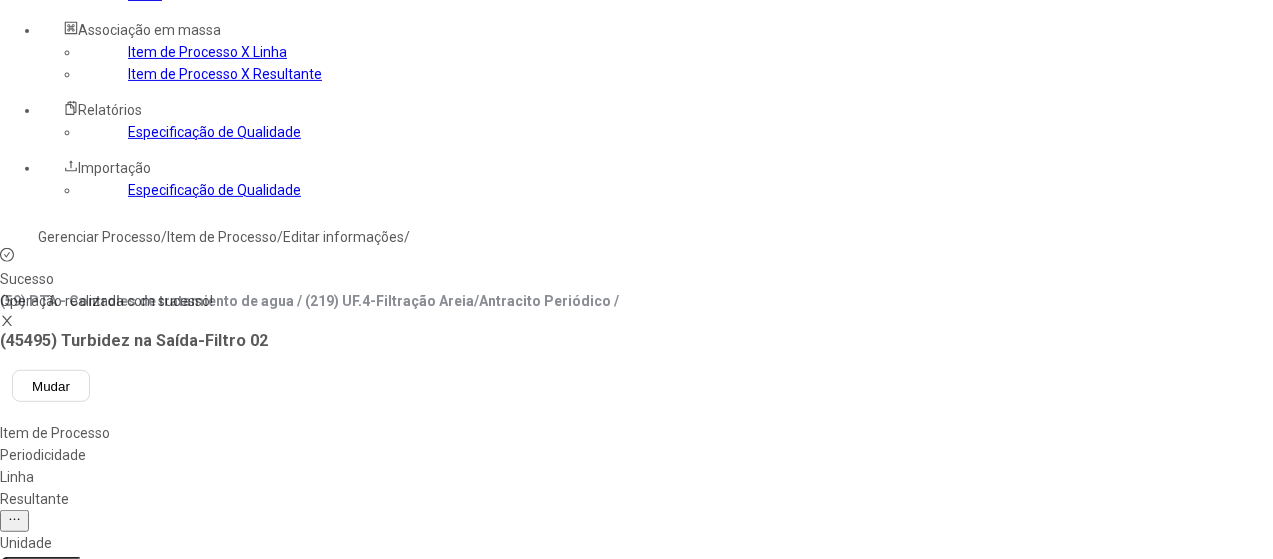 scroll, scrollTop: 72, scrollLeft: 0, axis: vertical 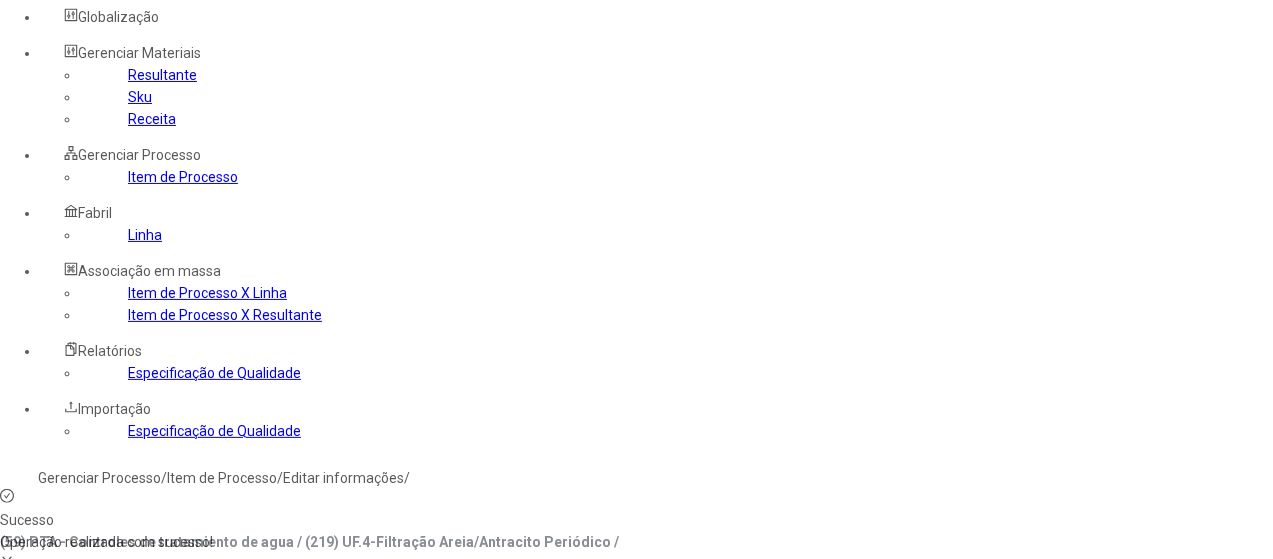 click on "Gerenciar Processo" at bounding box center [99, 478] 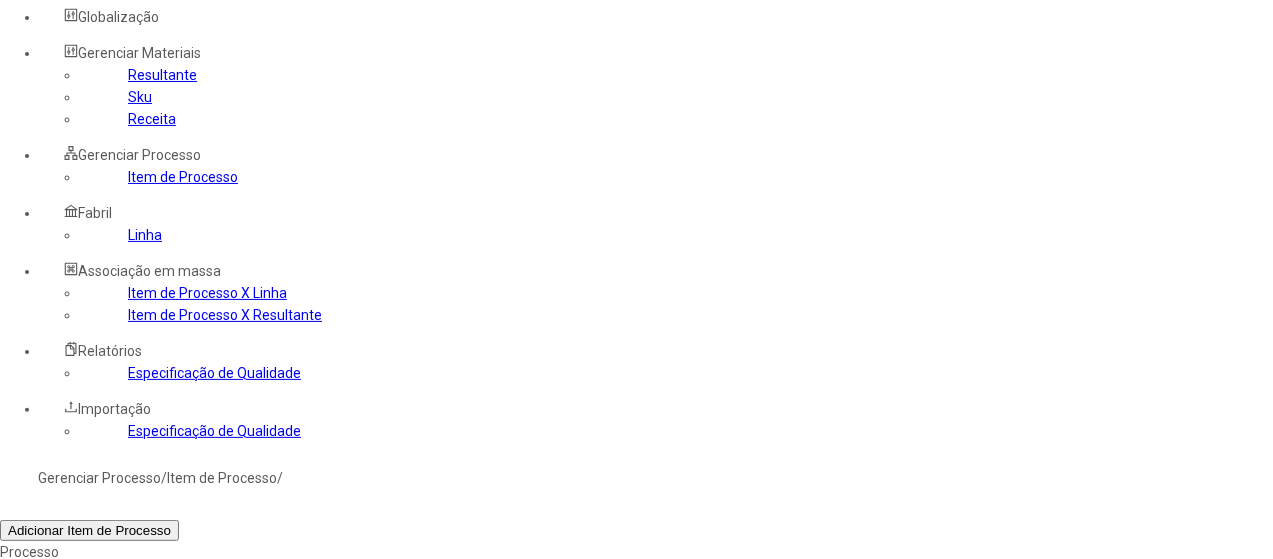 click at bounding box center (71, 757) 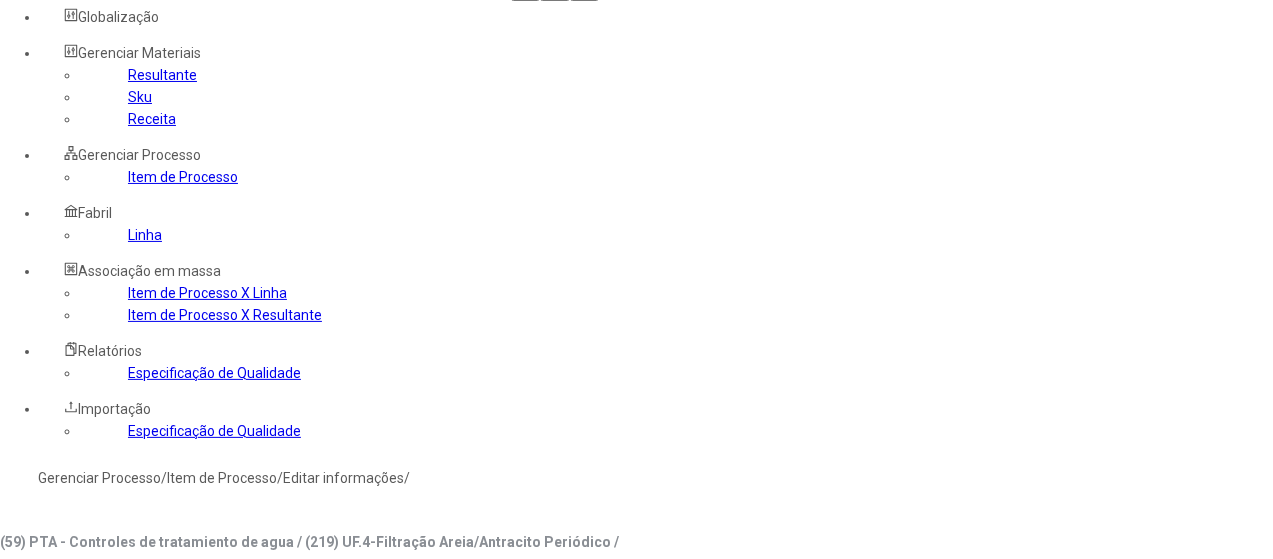 click on "Linha" at bounding box center [309, 718] 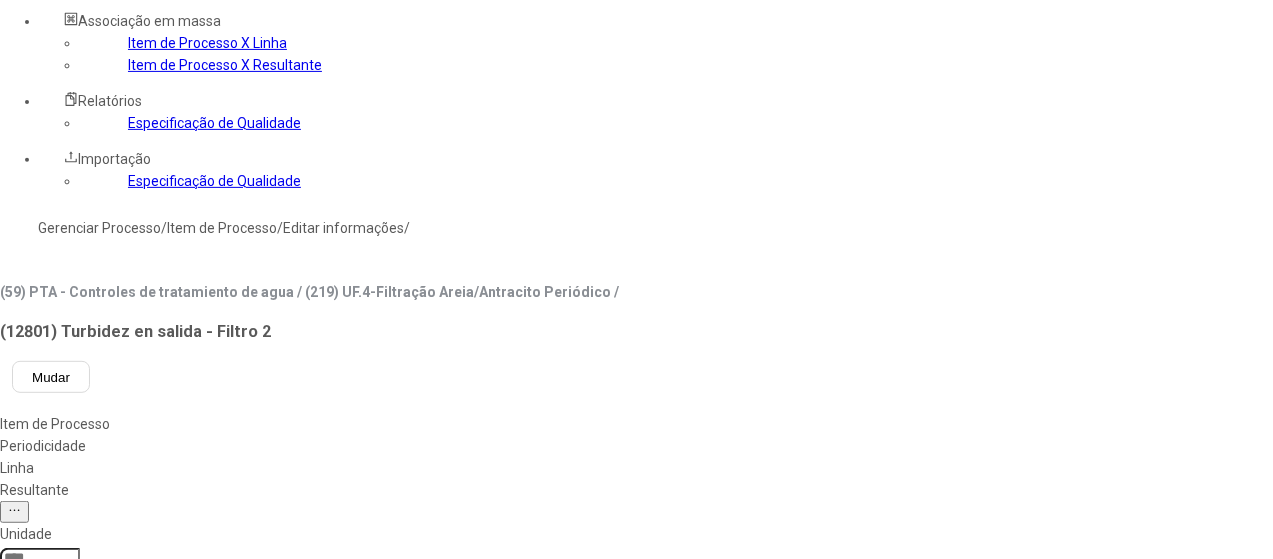 scroll, scrollTop: 372, scrollLeft: 0, axis: vertical 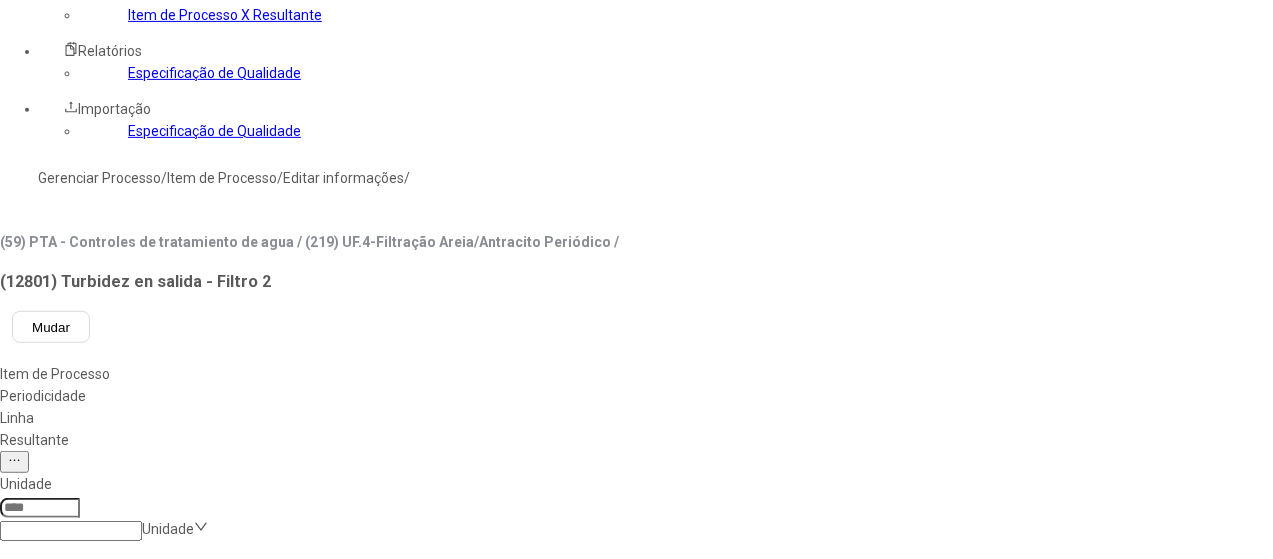 click on "ETA" at bounding box center (168, 777) 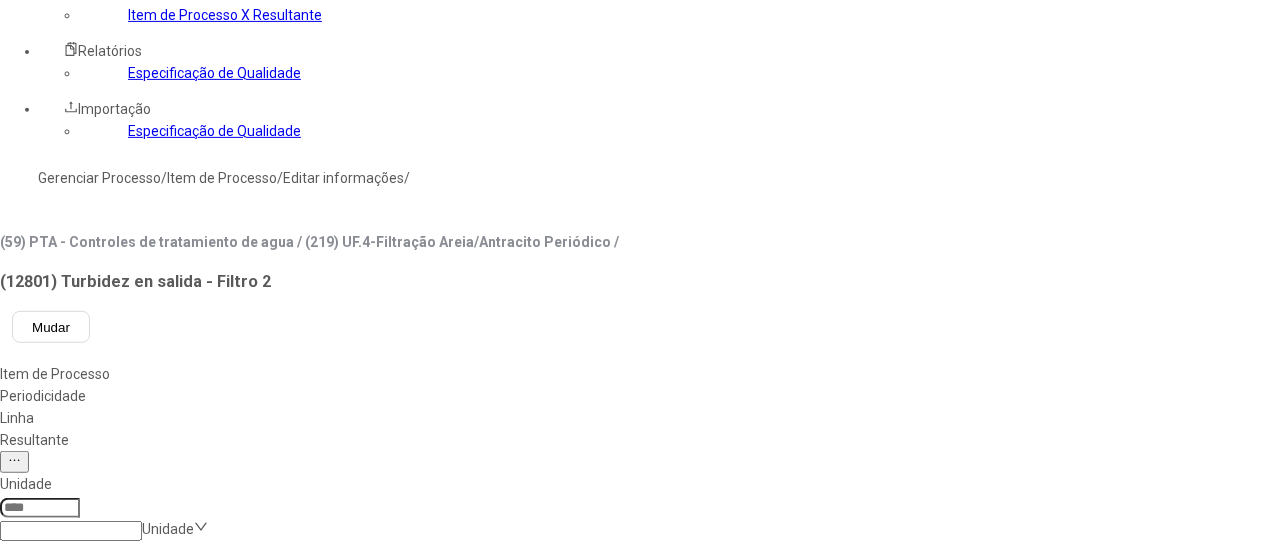 scroll, scrollTop: 0, scrollLeft: 0, axis: both 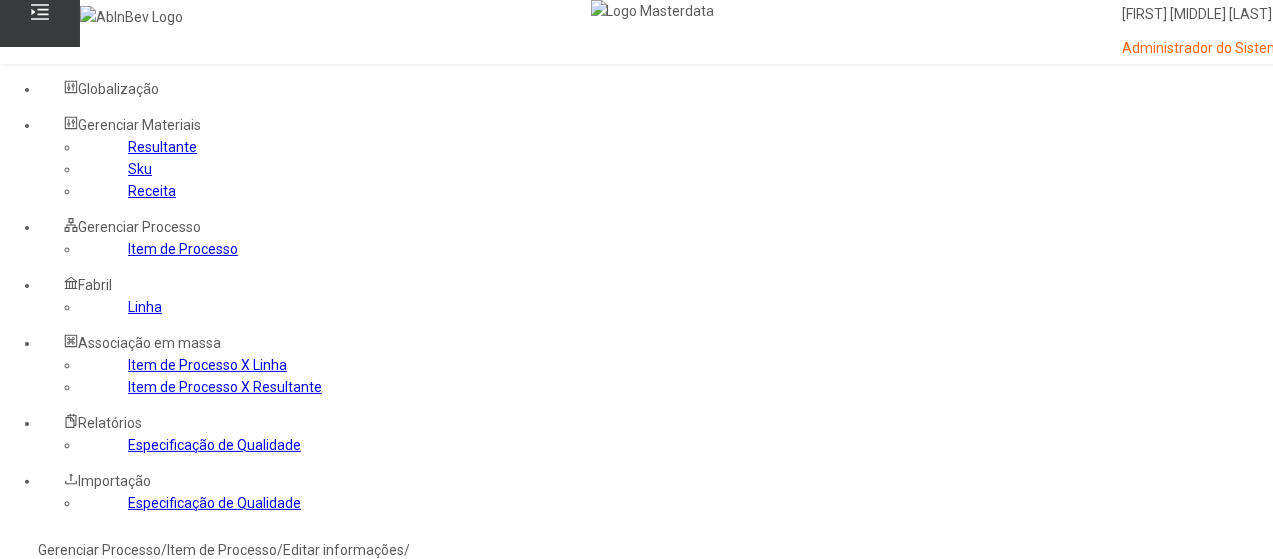 click on "Gerenciar Processo" at bounding box center (99, 550) 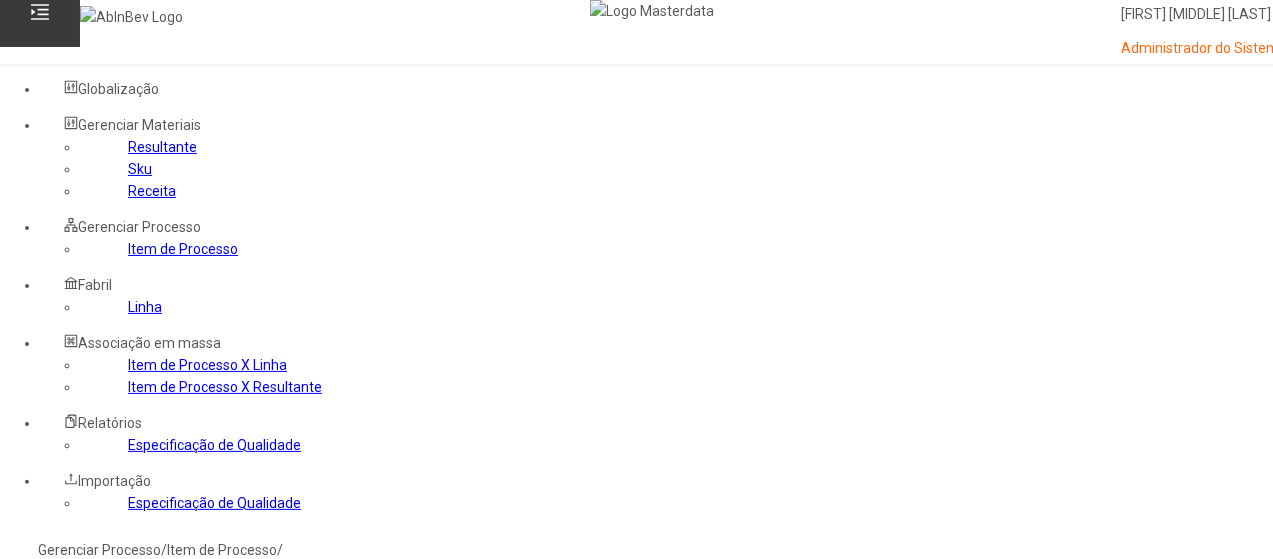 click at bounding box center (71, 829) 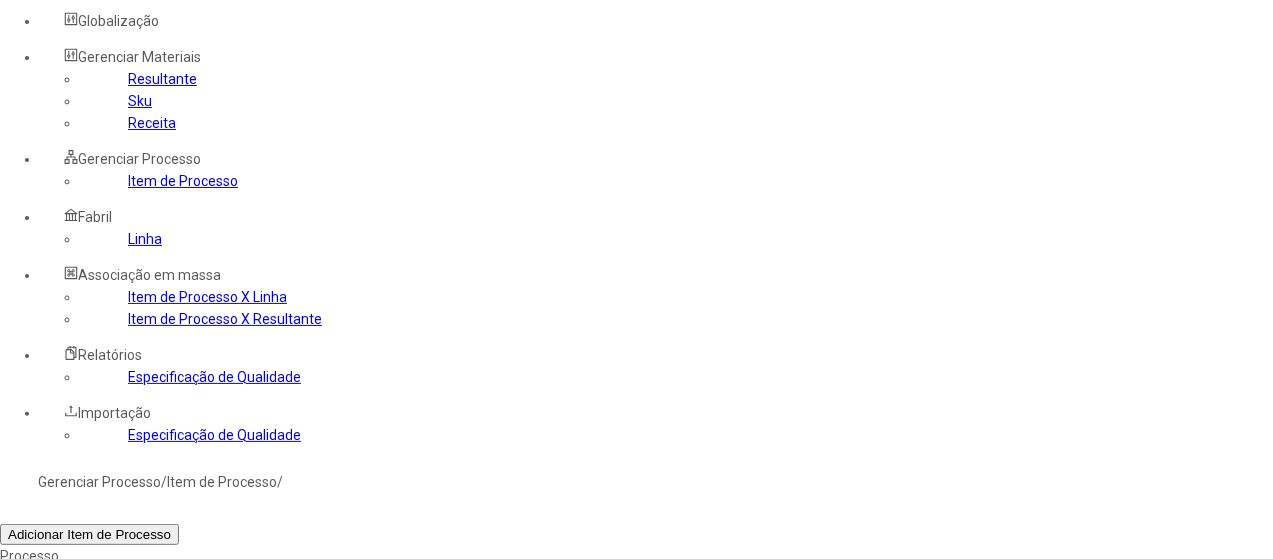 scroll, scrollTop: 100, scrollLeft: 0, axis: vertical 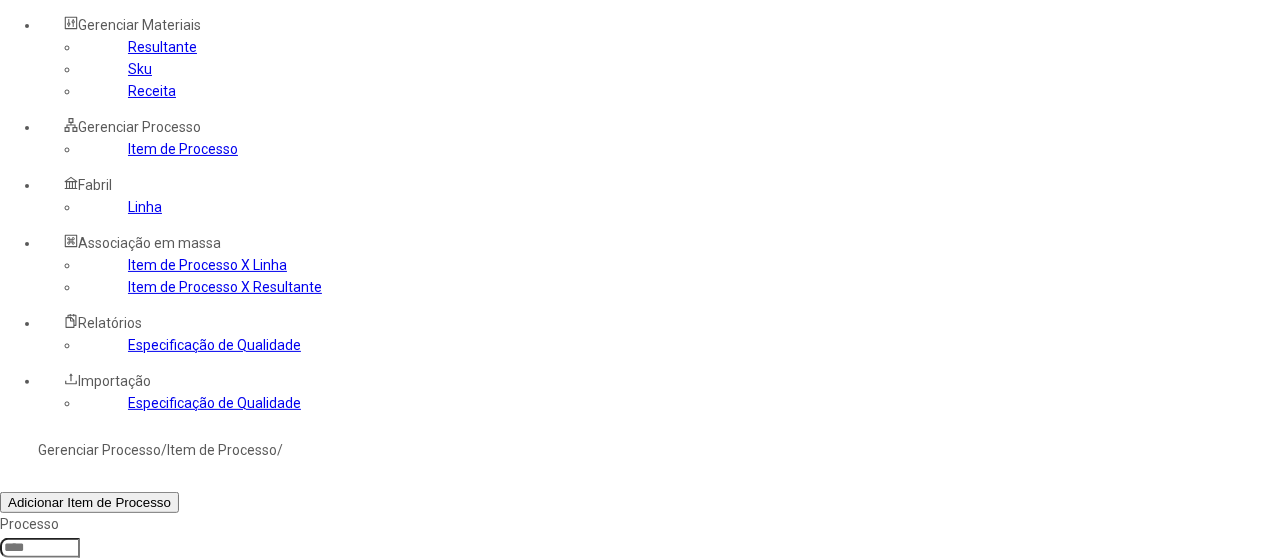 drag, startPoint x: 872, startPoint y: 463, endPoint x: 758, endPoint y: 413, distance: 124.48293 